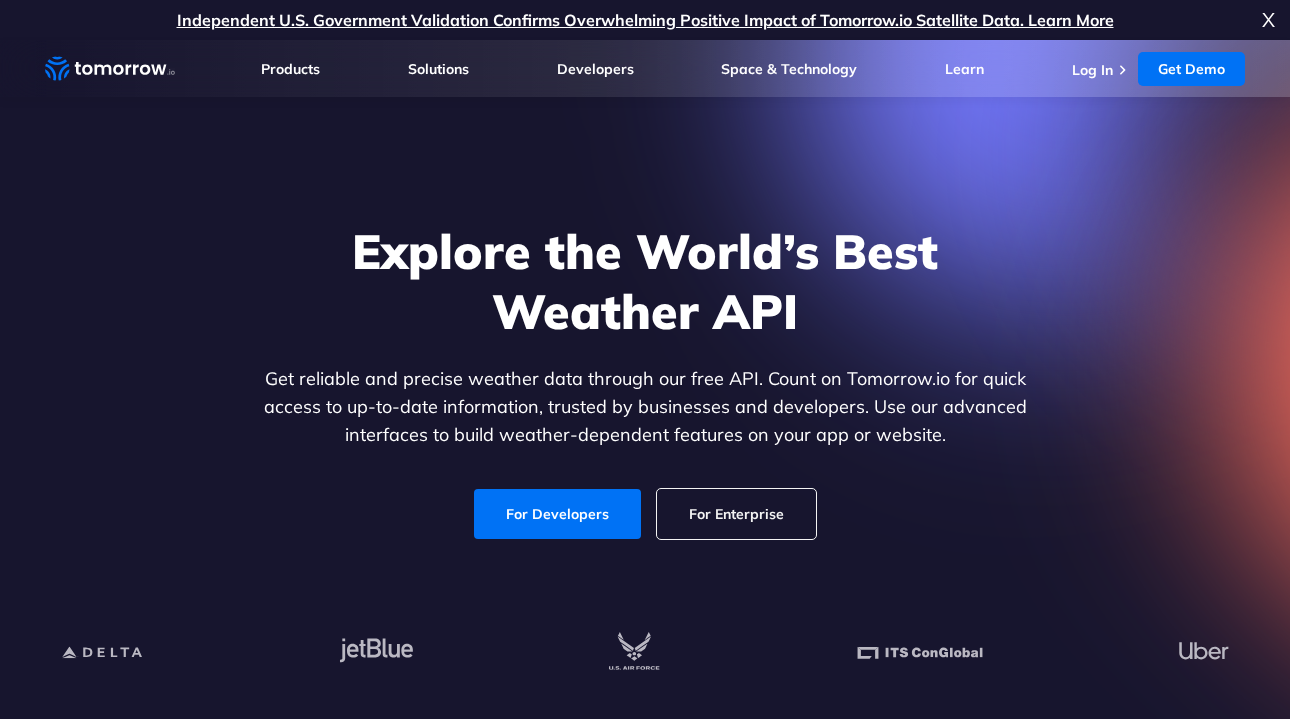 scroll, scrollTop: 466, scrollLeft: 0, axis: vertical 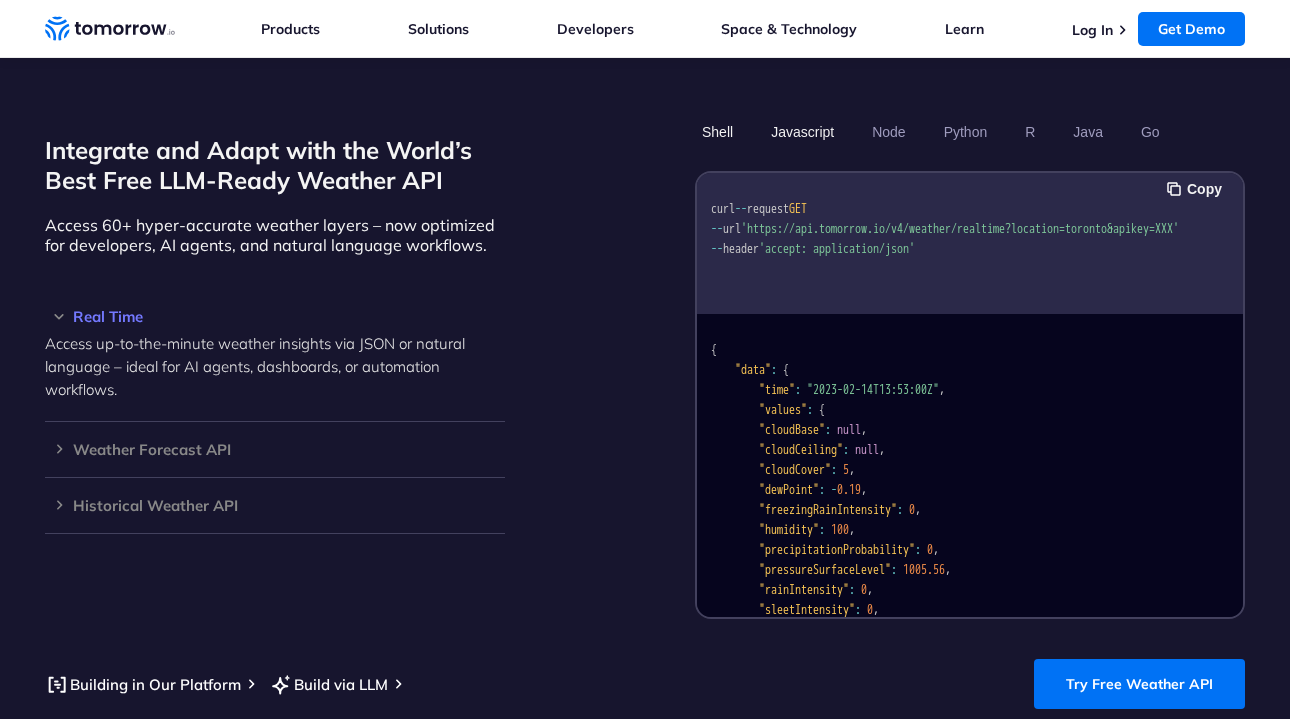 click on "Javascript" at bounding box center [802, 132] 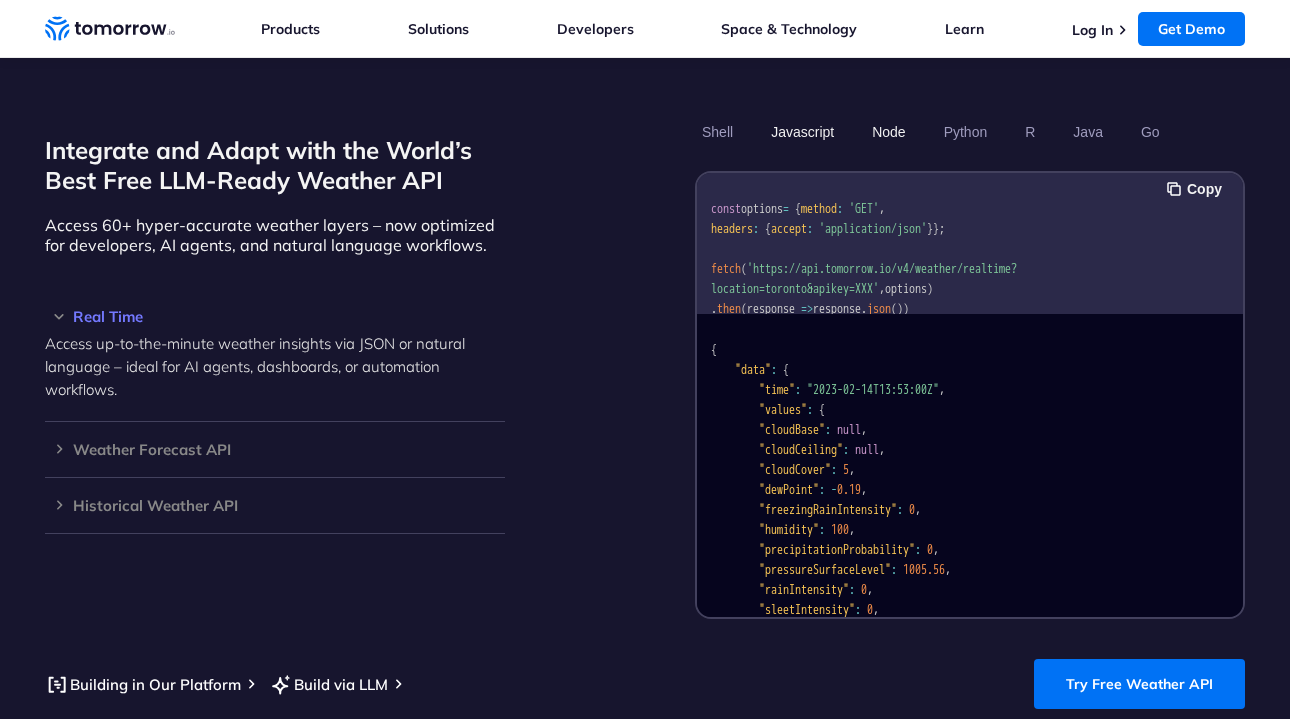 click on "Node" at bounding box center (888, 132) 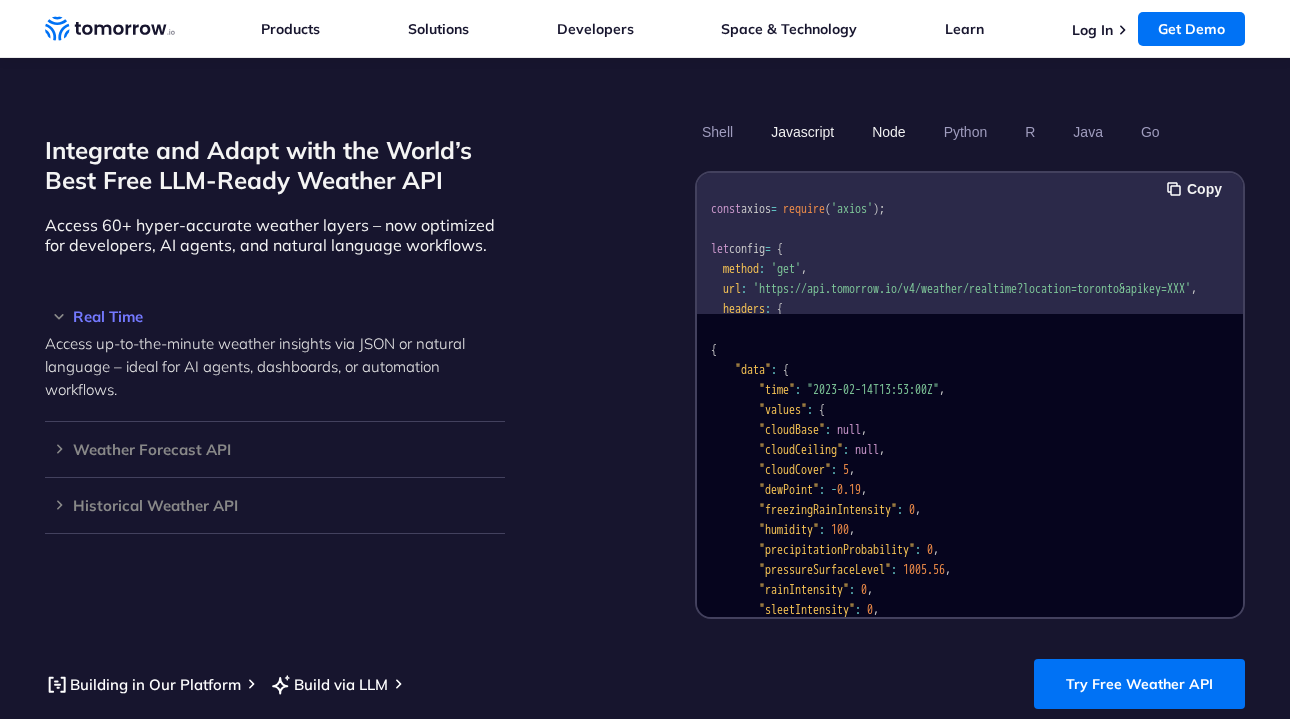 click on "Javascript" at bounding box center [802, 132] 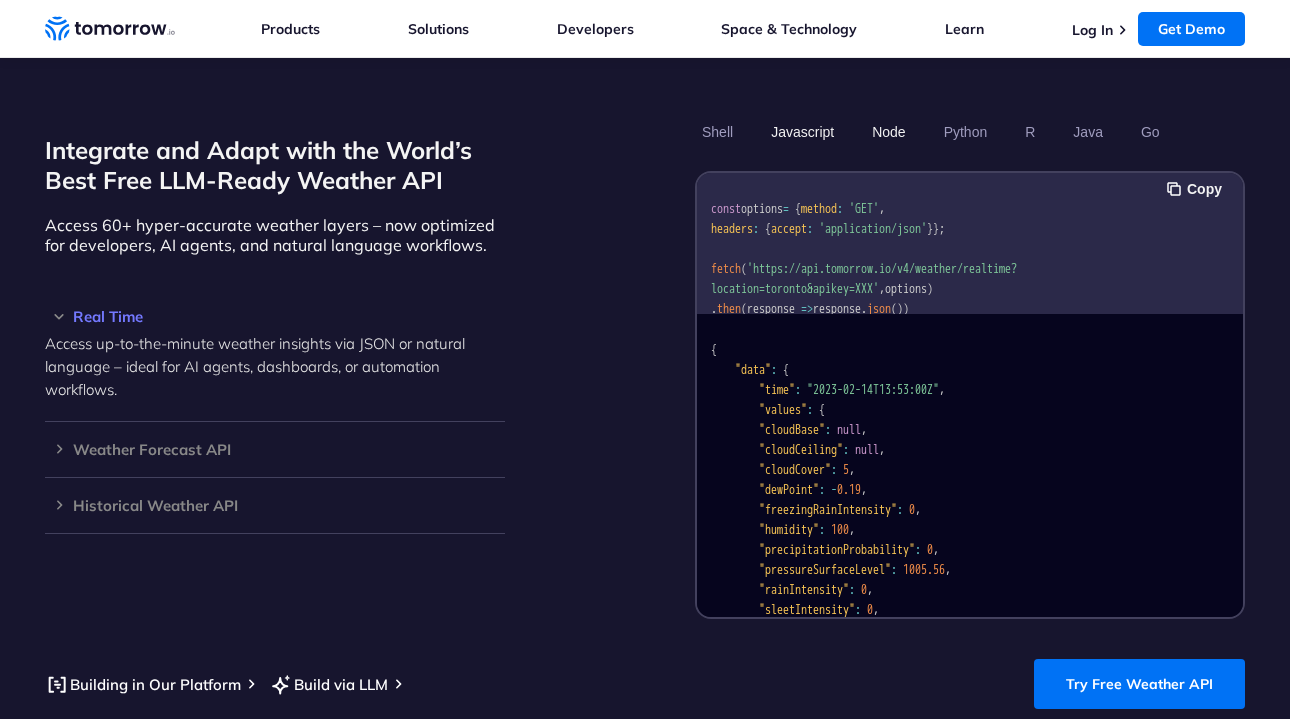 click on "Node" at bounding box center (888, 132) 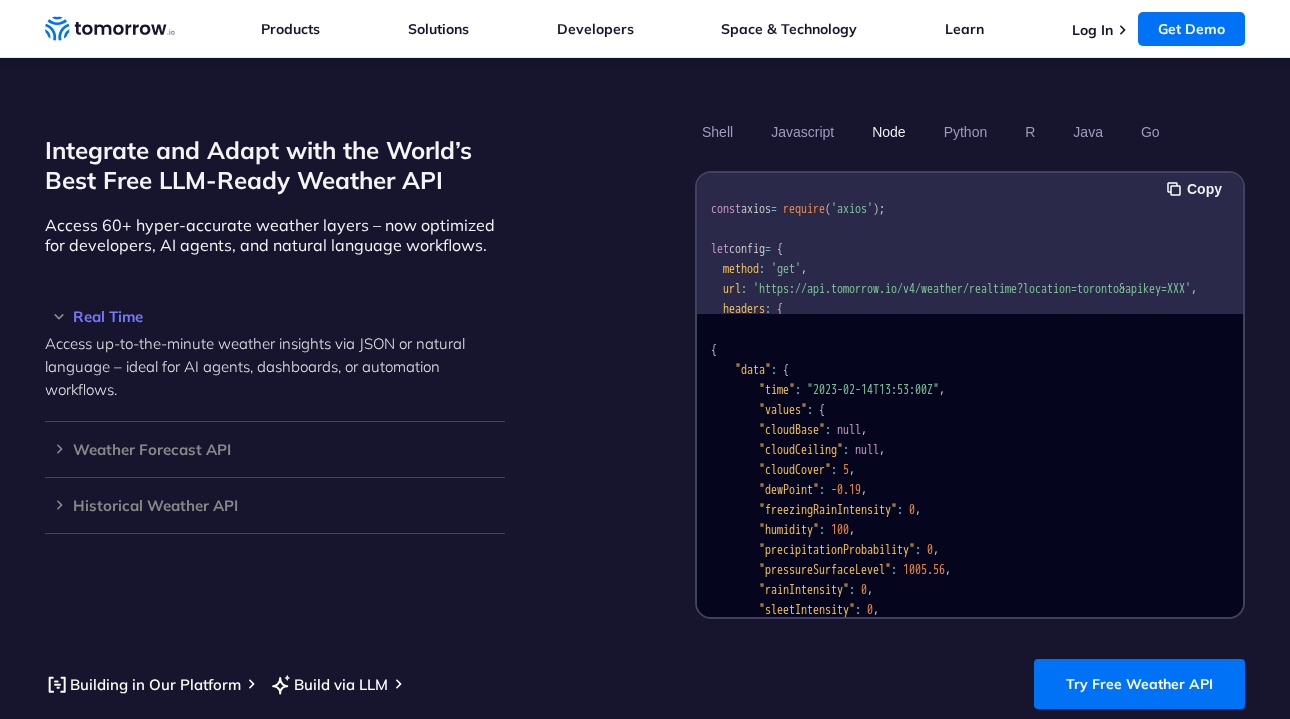 click on "Shell
Javascript
Node
Python
R
Java
Go" at bounding box center (970, 132) 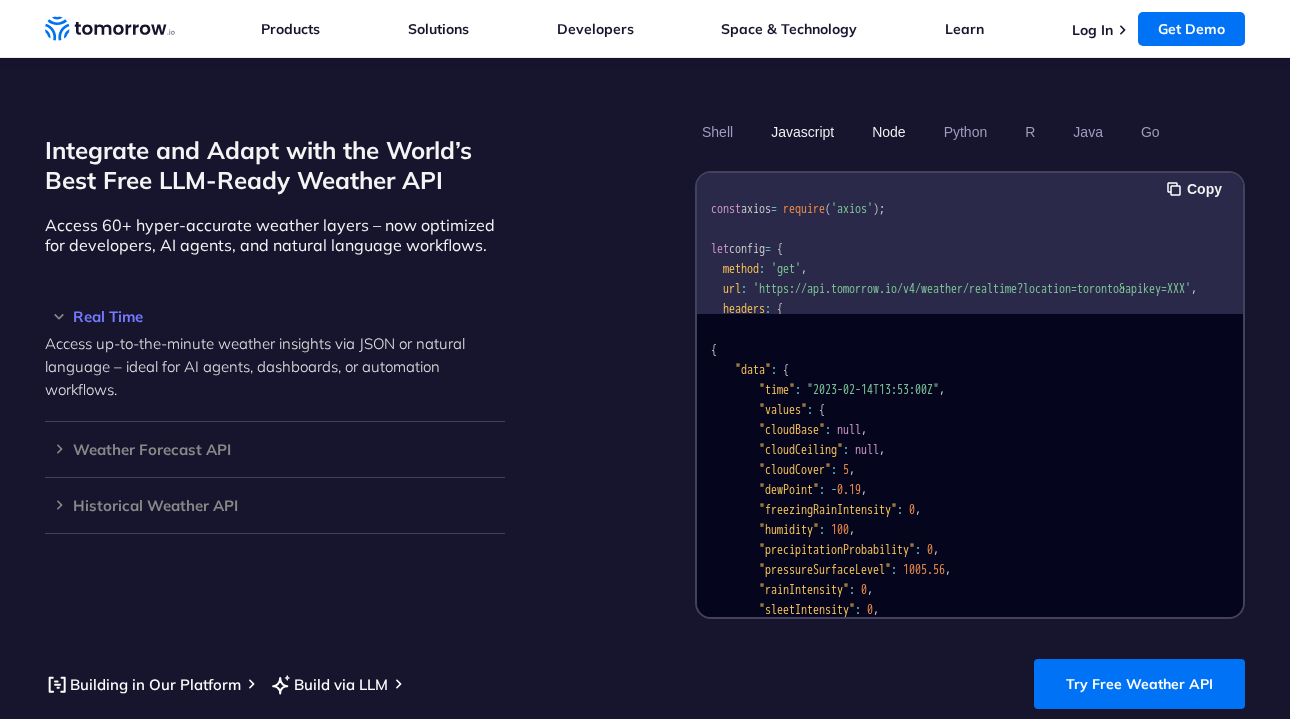 click on "Javascript" at bounding box center (802, 132) 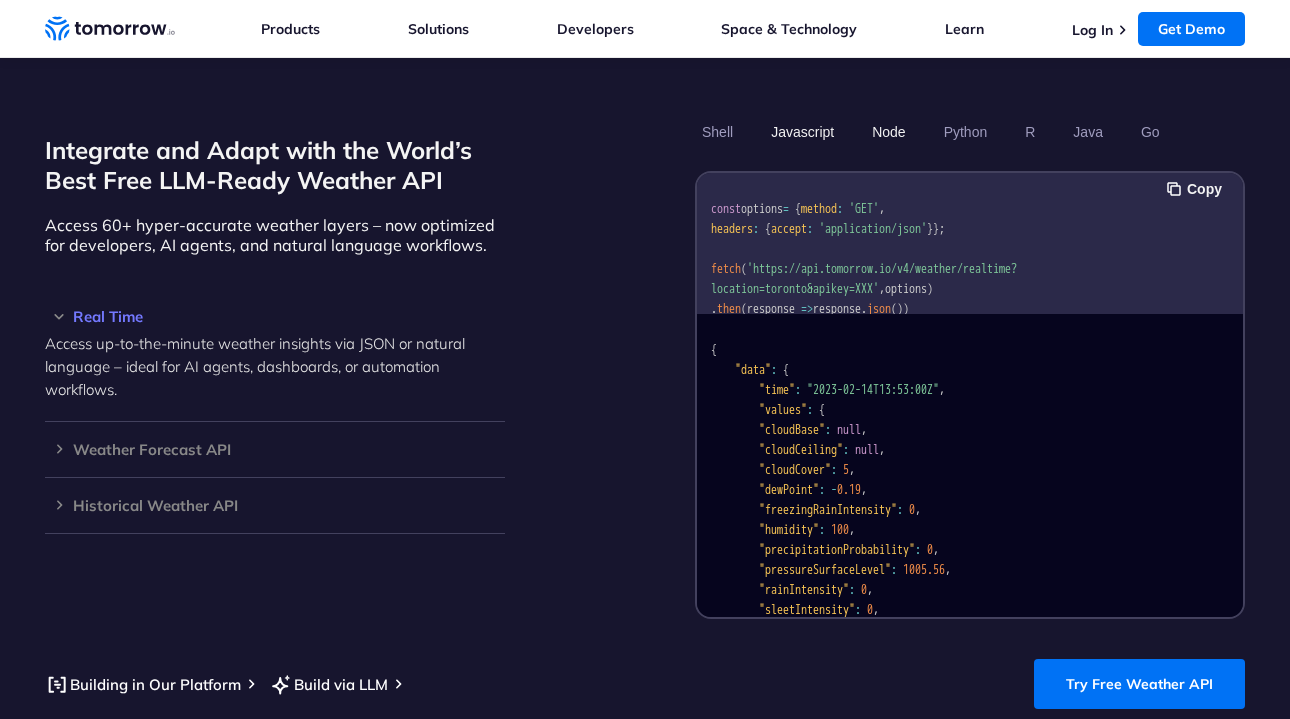 click on "Node" at bounding box center (888, 132) 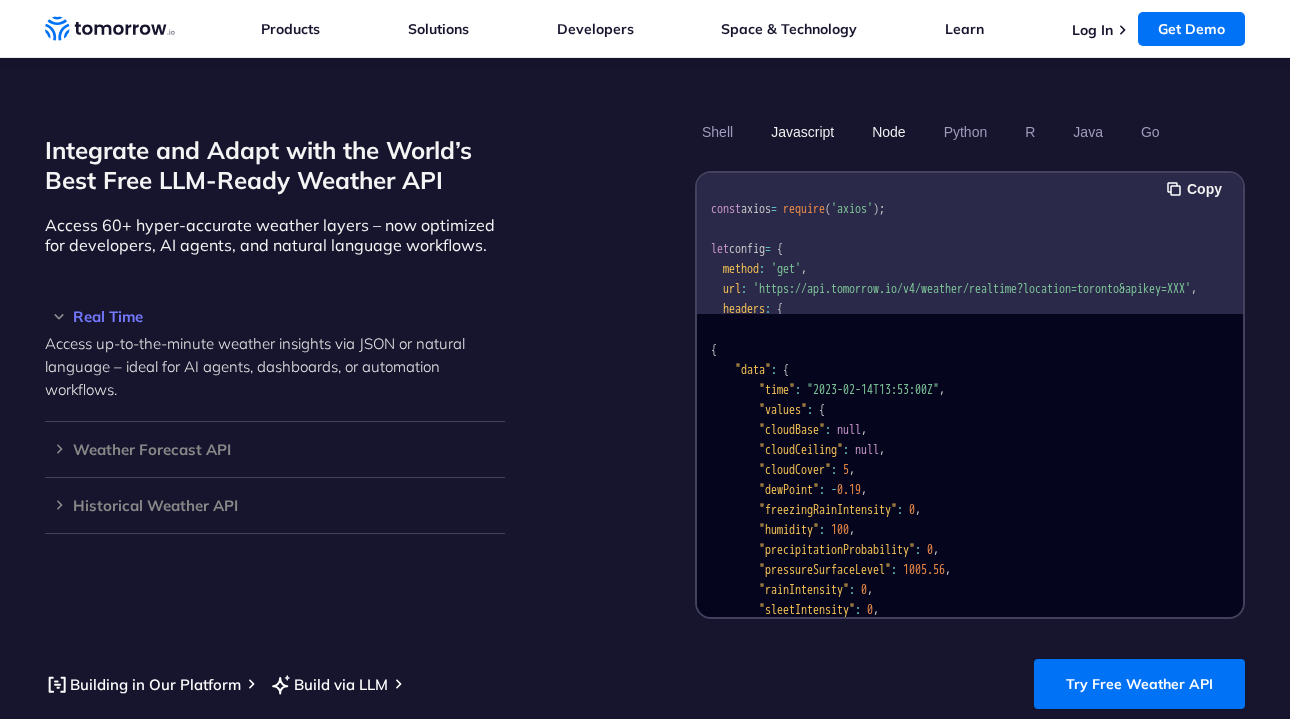 click on "Javascript" at bounding box center [802, 132] 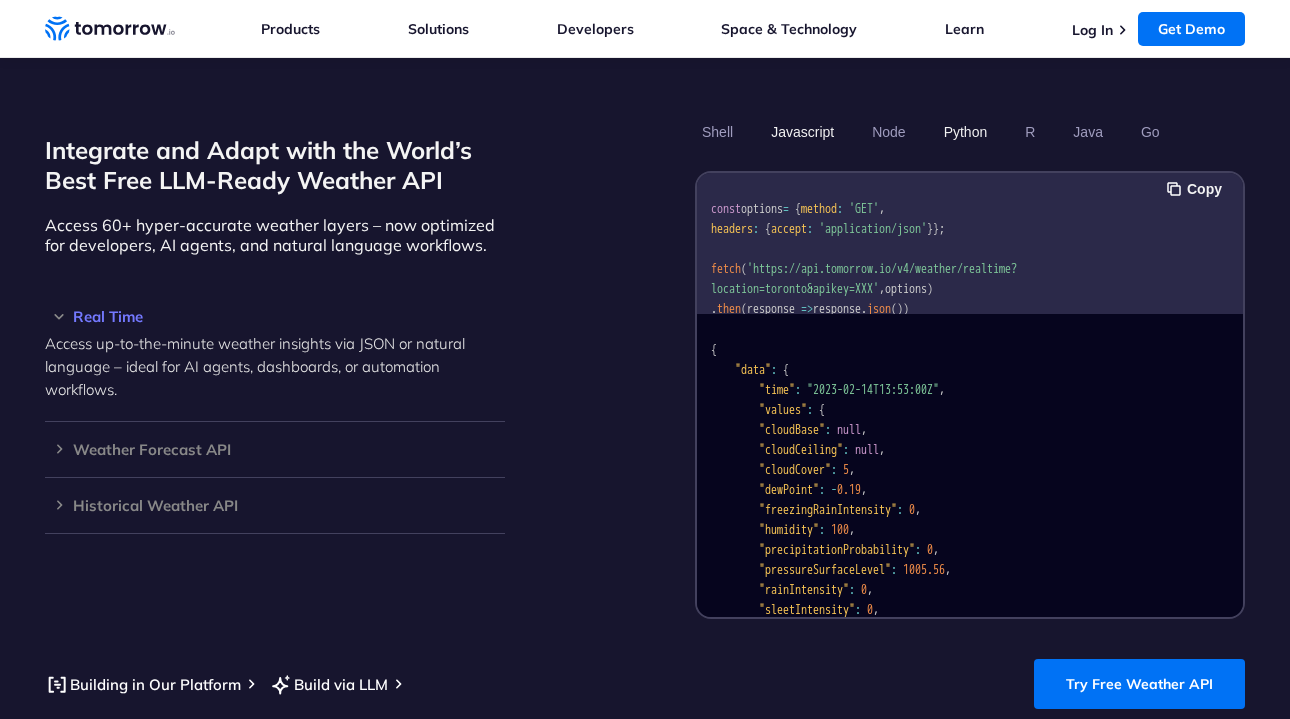 click on "Python" at bounding box center (966, 132) 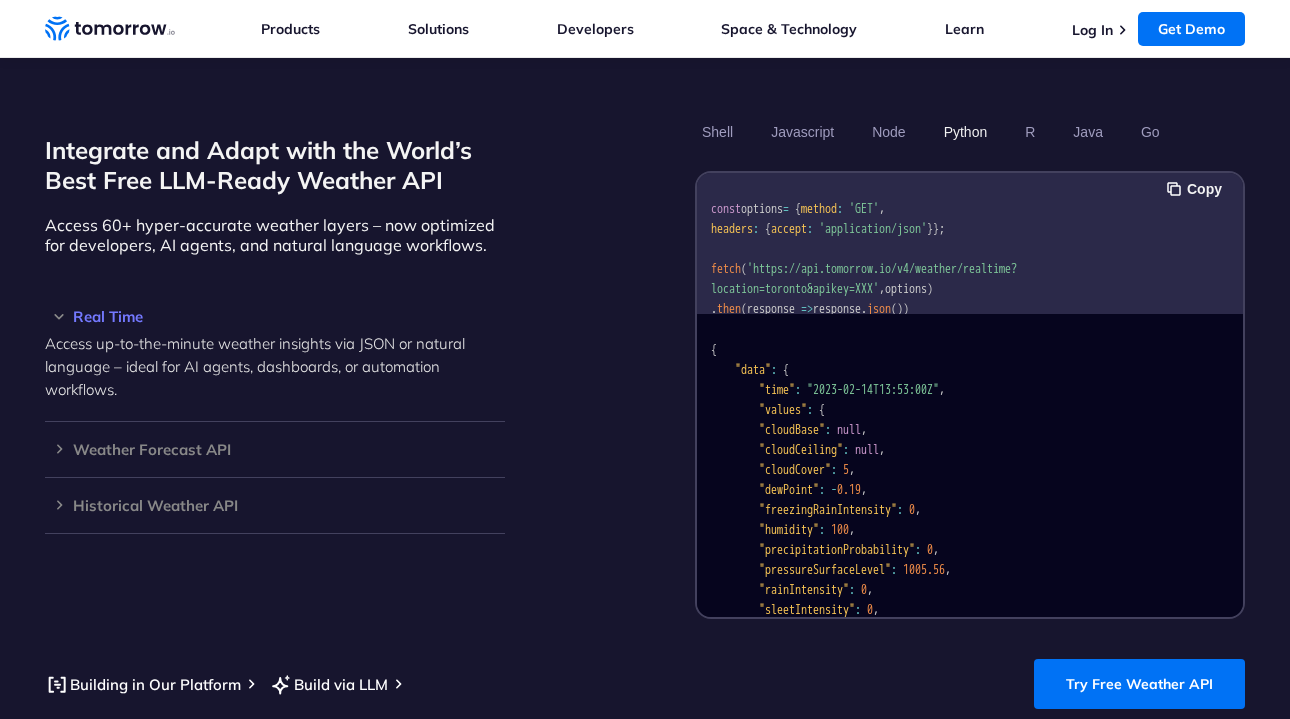 click on "Python" at bounding box center (966, 132) 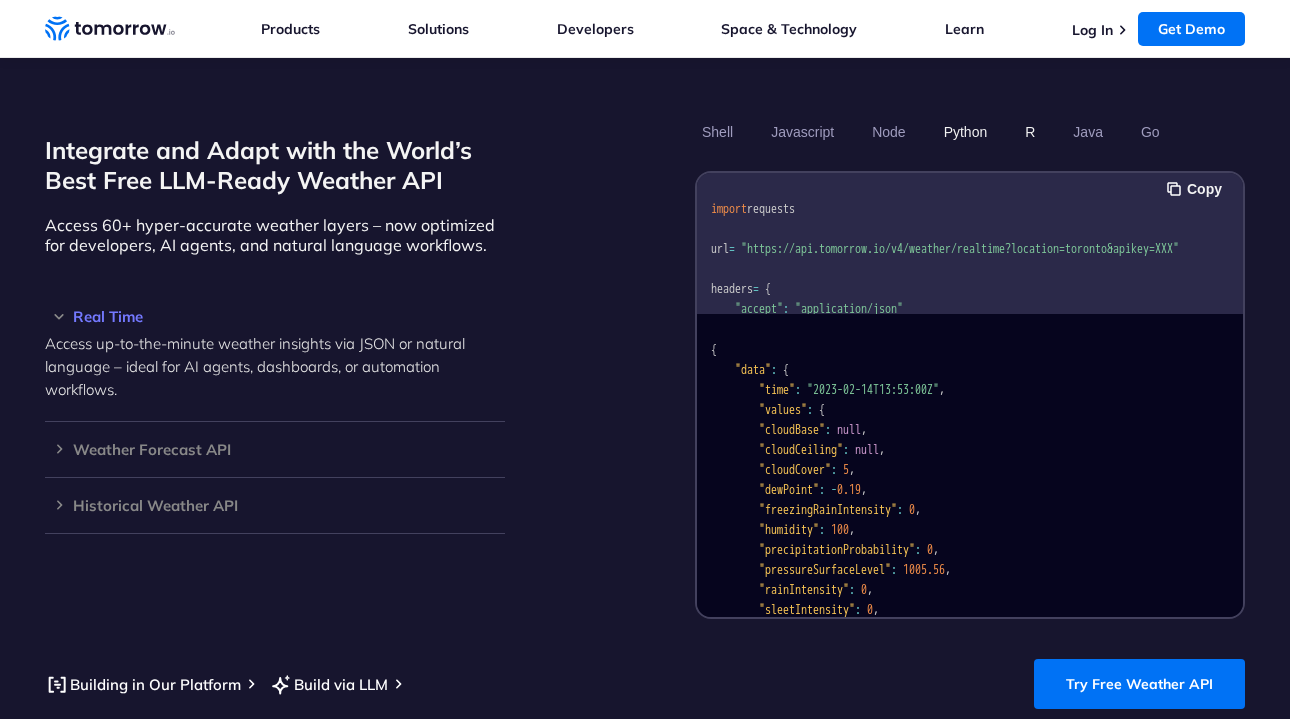 click on "R" at bounding box center (1030, 132) 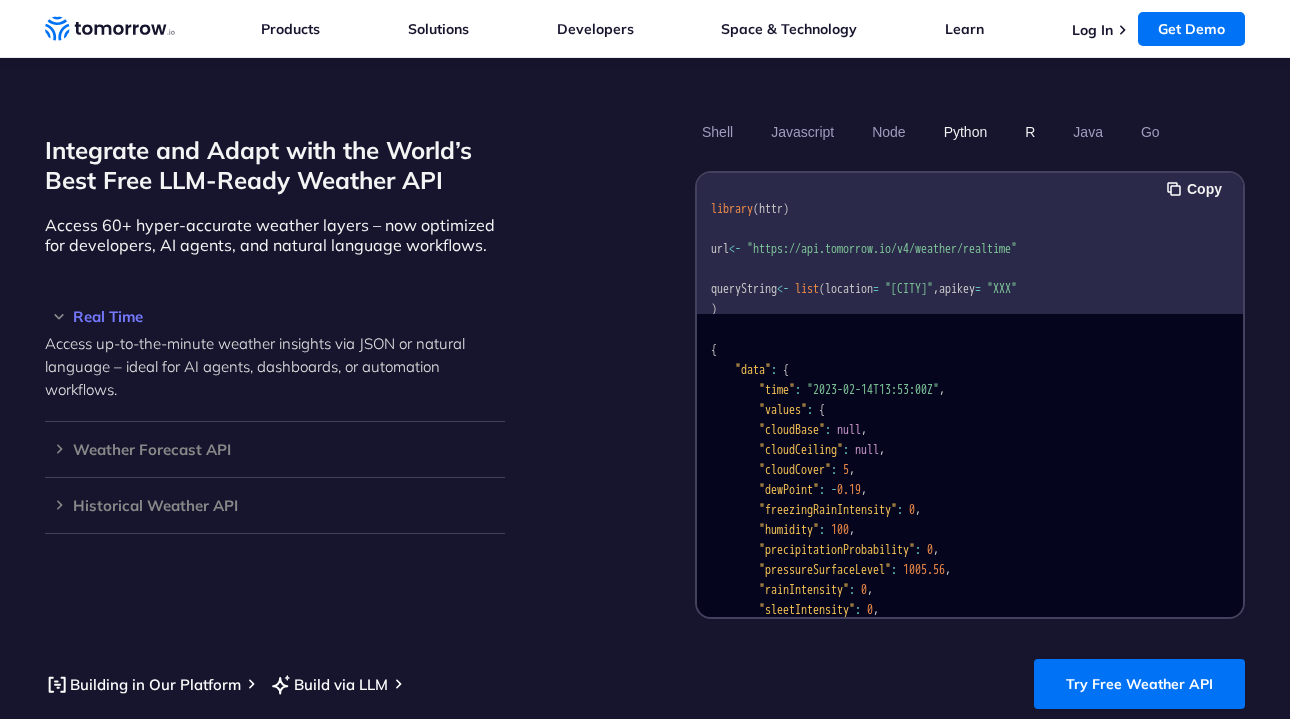 click on "Python" at bounding box center (966, 132) 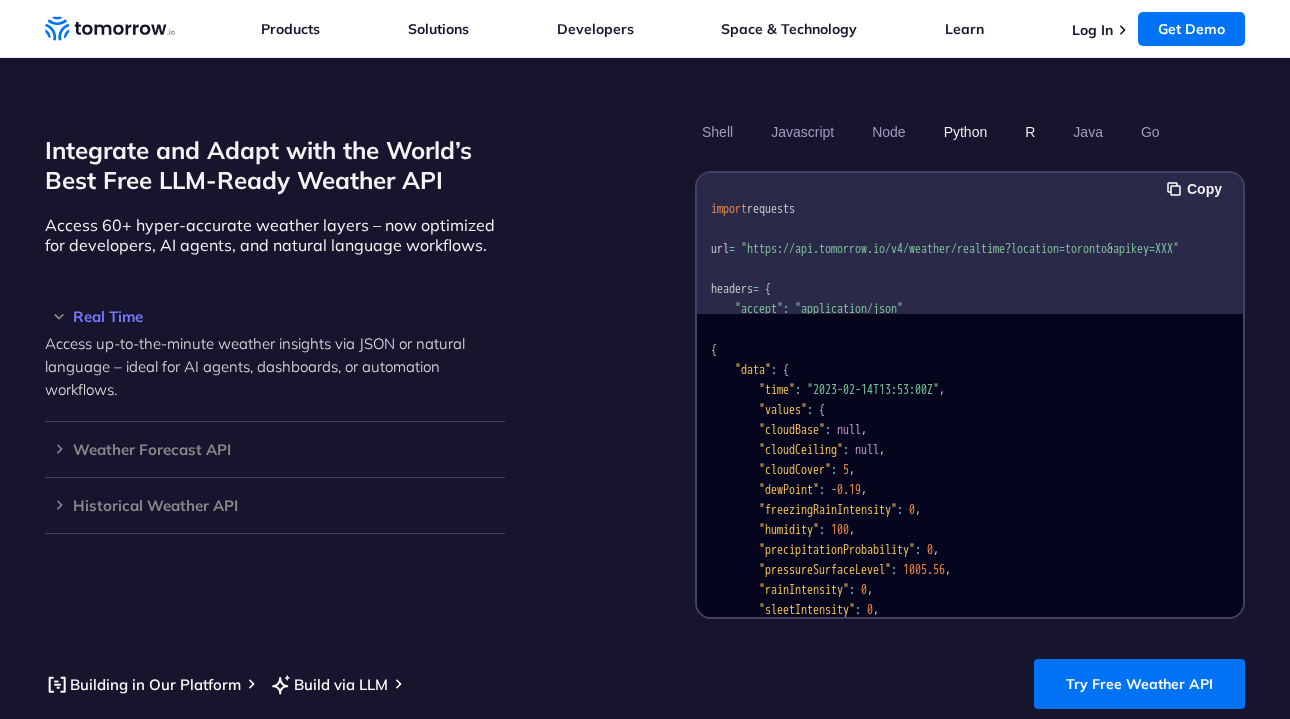click on "R" at bounding box center [1030, 132] 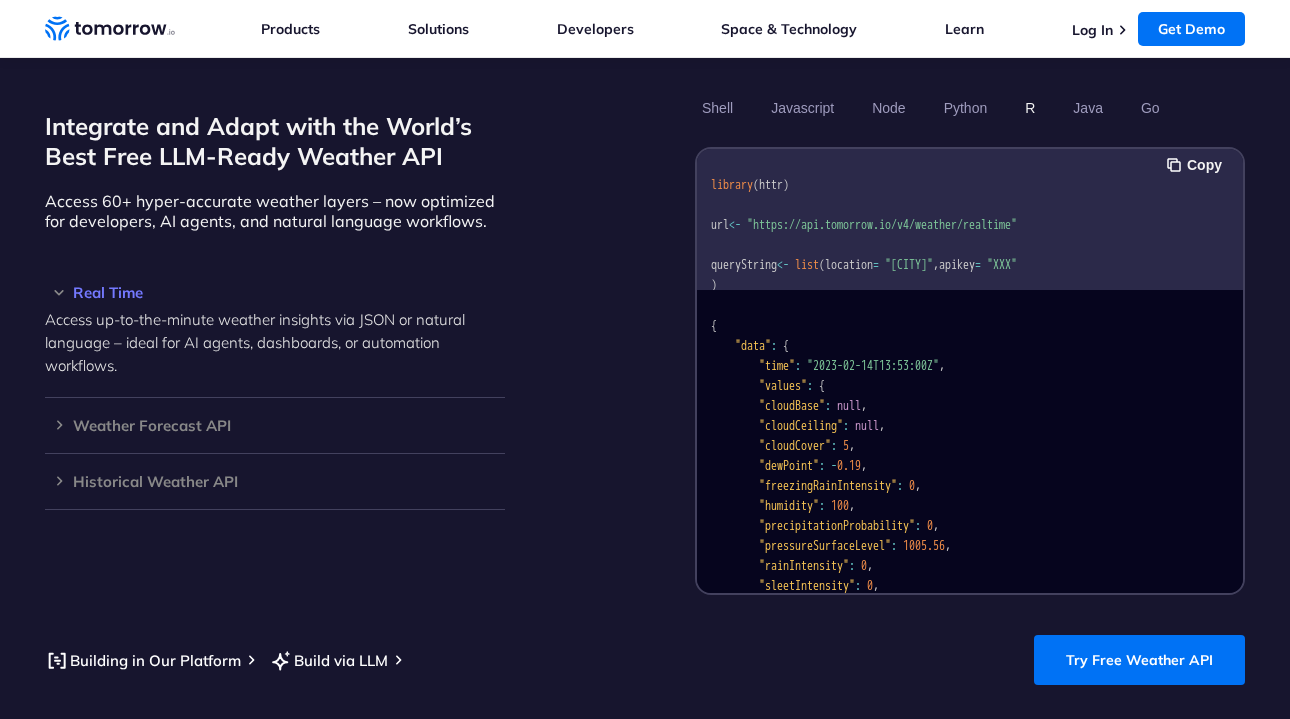 scroll, scrollTop: 1701, scrollLeft: 1, axis: both 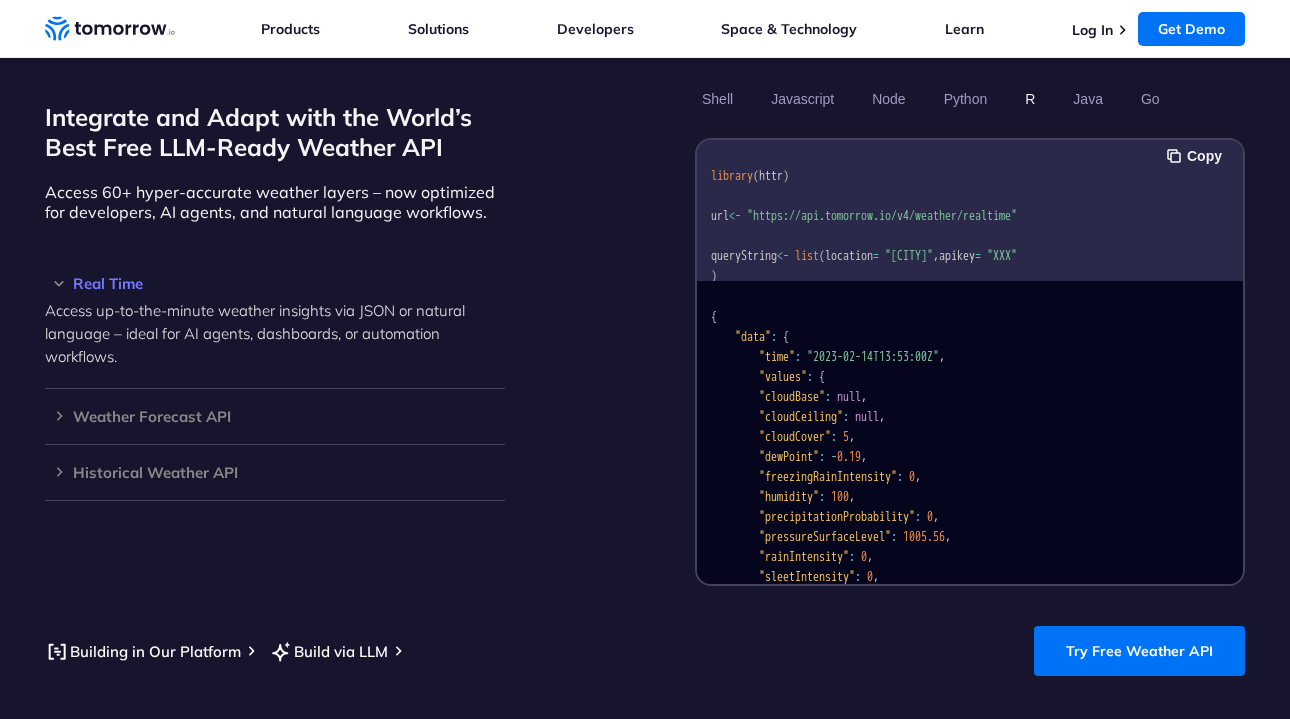 click on "library ( httr )
url  <-   "https://api.tomorrow.io/v4/weather/realtime"
queryString  <-   list (
location  =   "toronto" ,
apikey  =   "XXX"
)
response  <-   GET ( url ,  query  =  queryString ,
add_headers ( accept  =   "application/json" ) )
content ( response ,   "parsed" )" at bounding box center (970, 271) 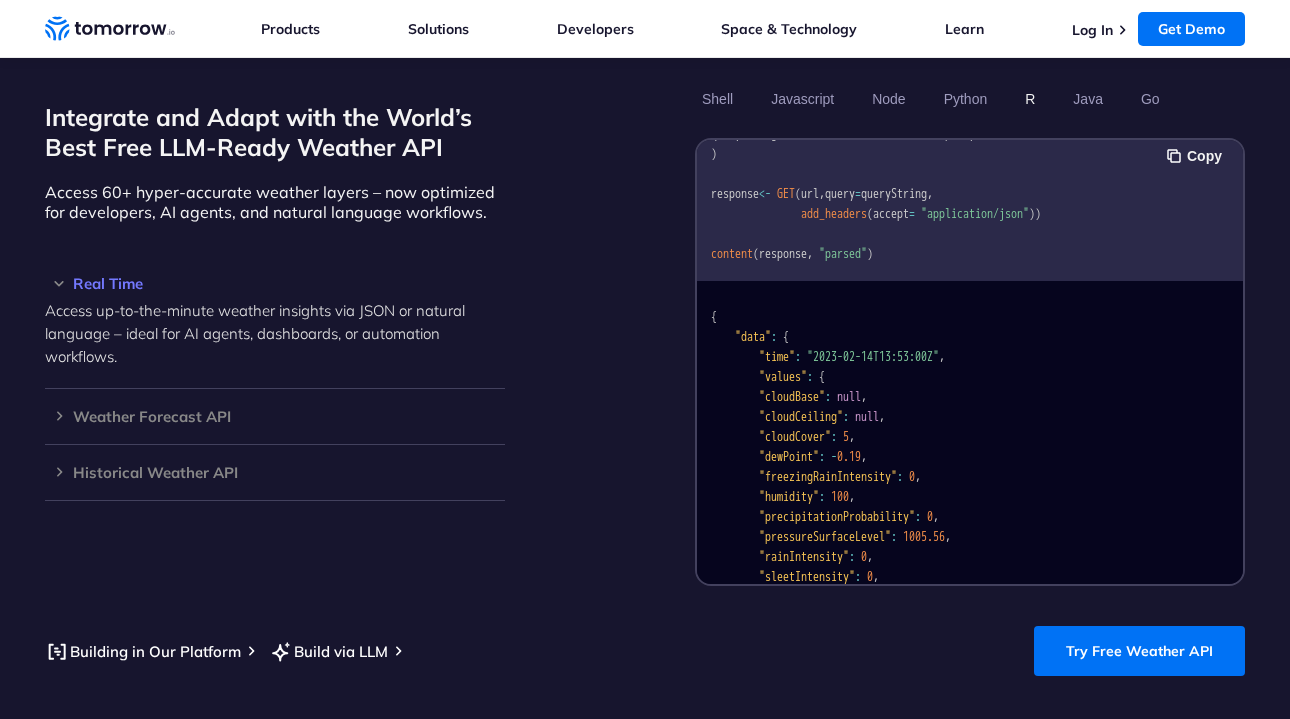 scroll, scrollTop: 158, scrollLeft: 0, axis: vertical 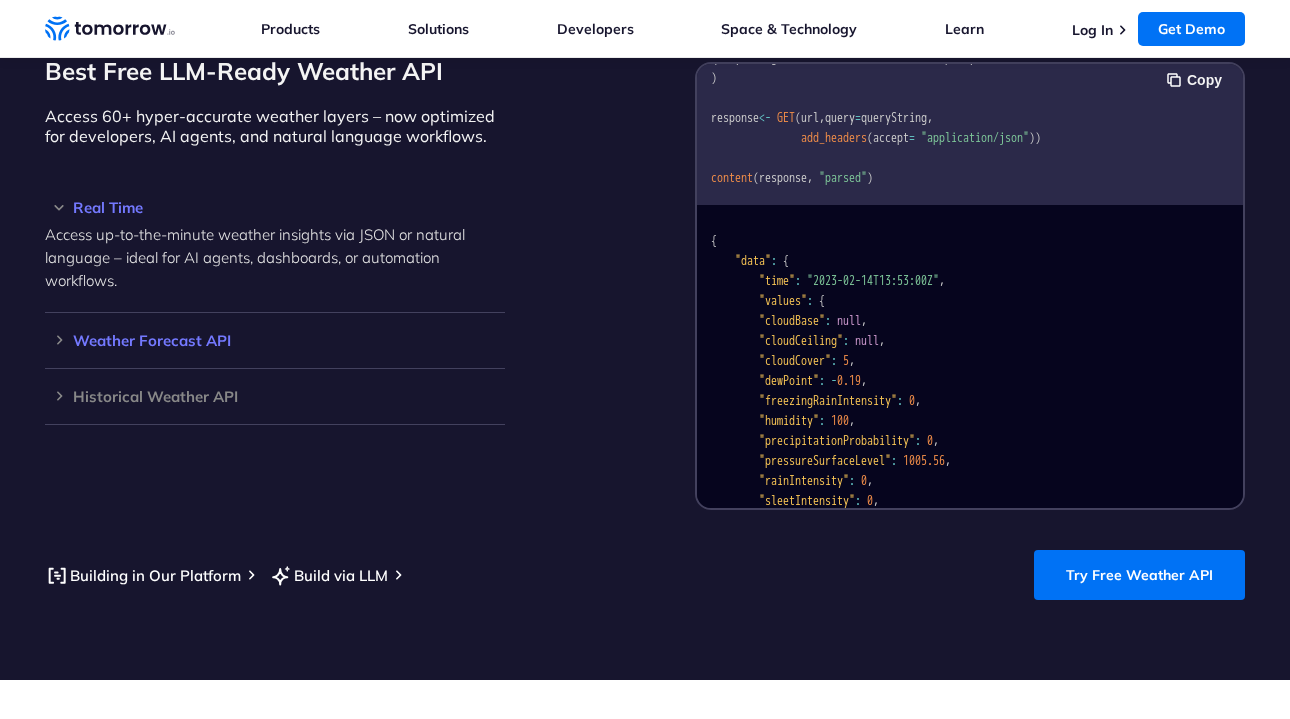 click on "Weather Forecast API" at bounding box center (275, 340) 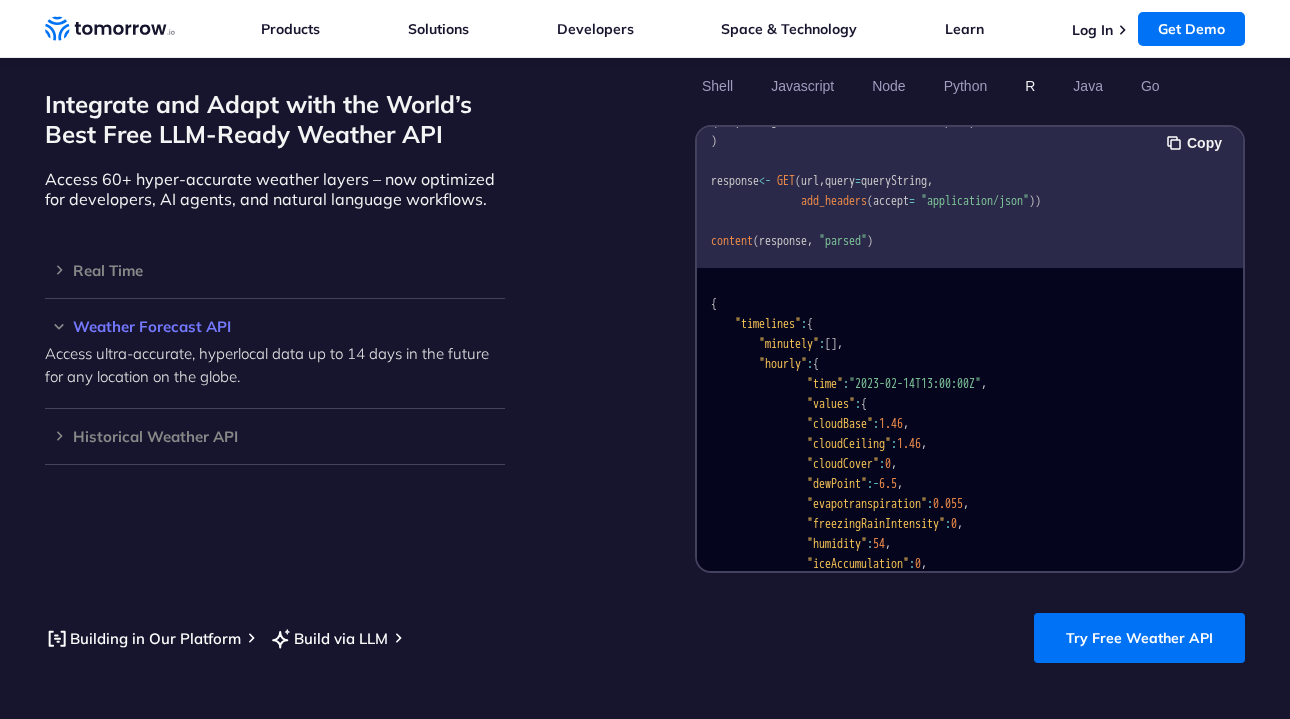 scroll, scrollTop: 1712, scrollLeft: 0, axis: vertical 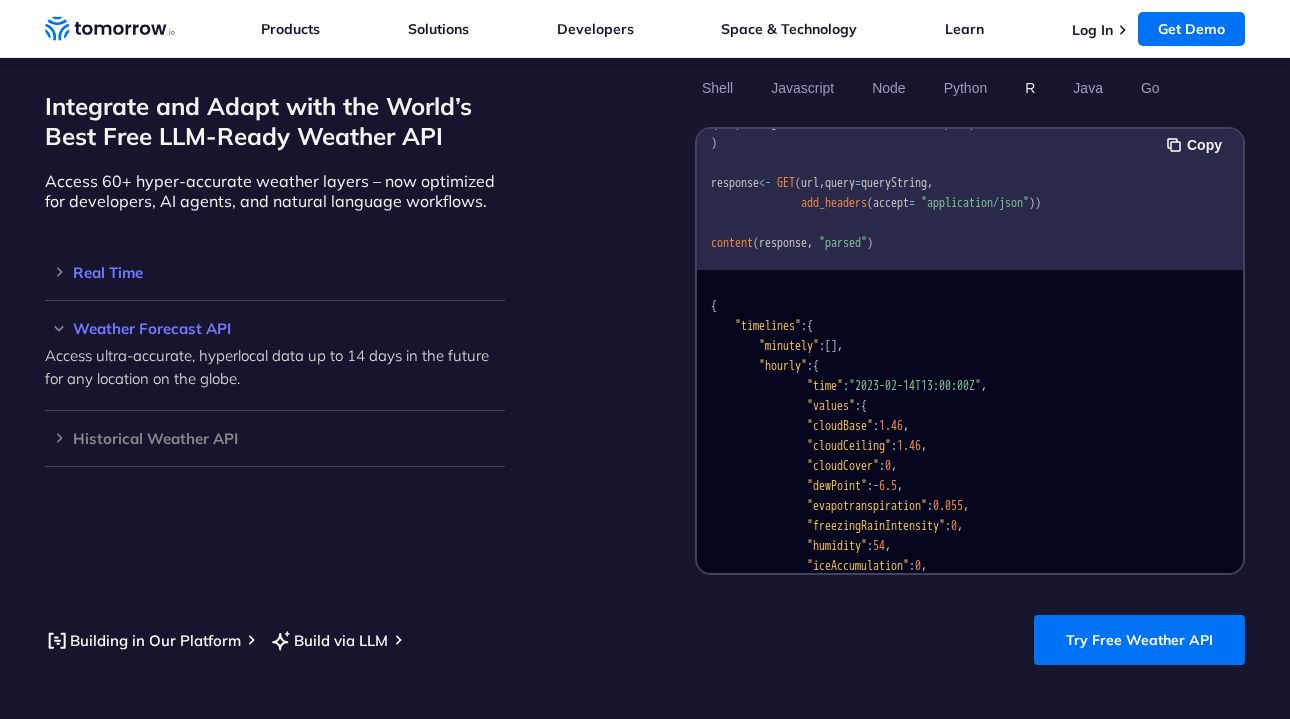 click on "Real Time" at bounding box center (275, 272) 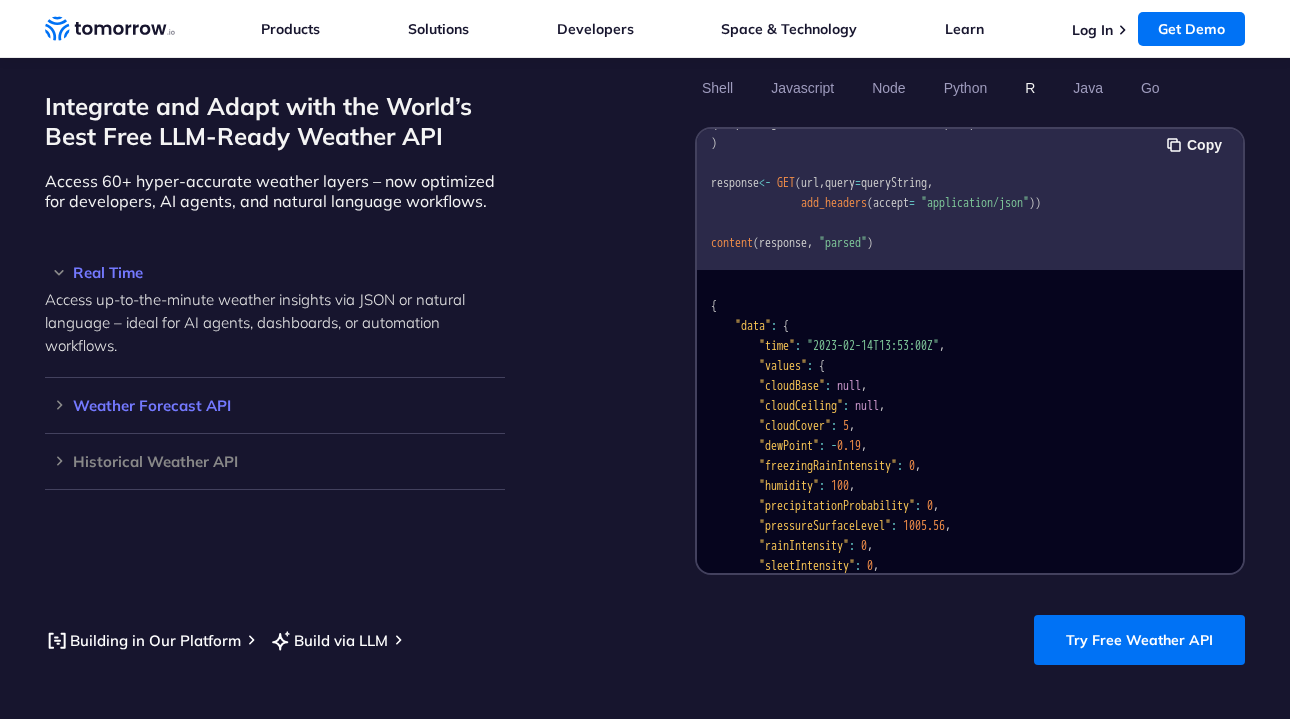 click on "Weather Forecast API
Access ultra-accurate, hyperlocal data up to 14 days in the future for any location on the globe." at bounding box center (275, 406) 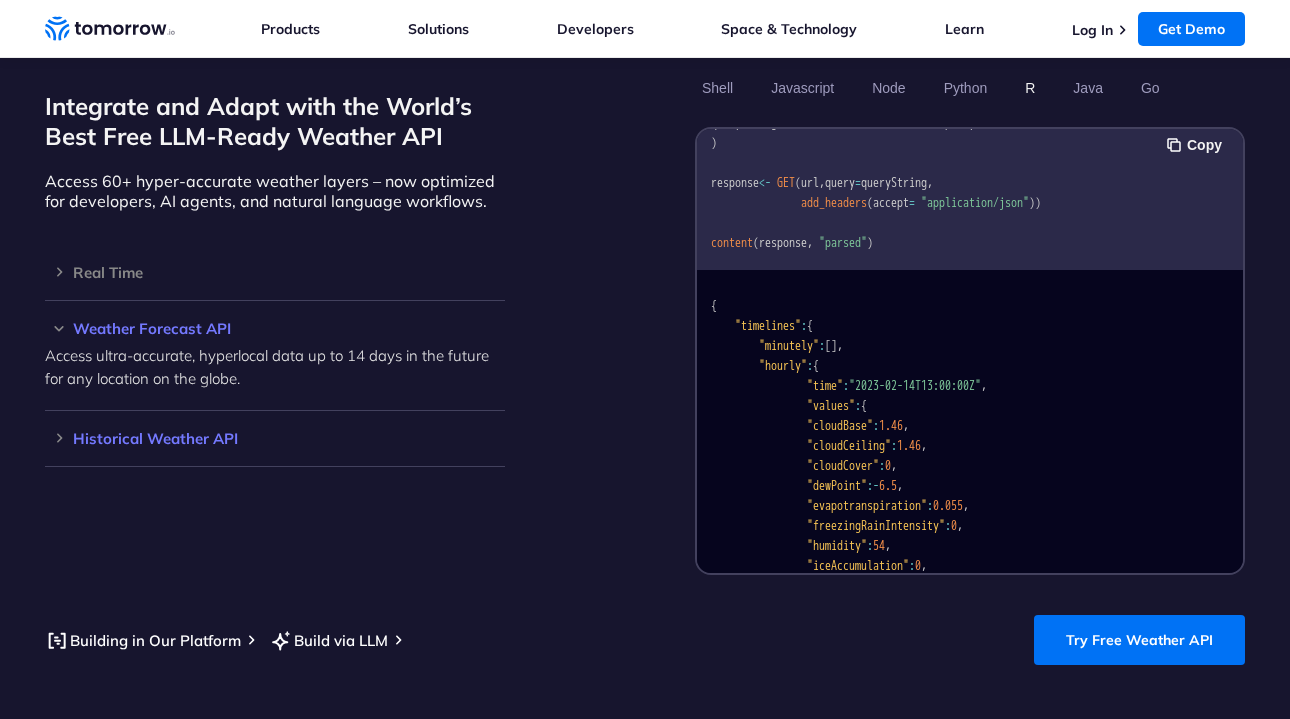 click on "Historical Weather API" at bounding box center [275, 438] 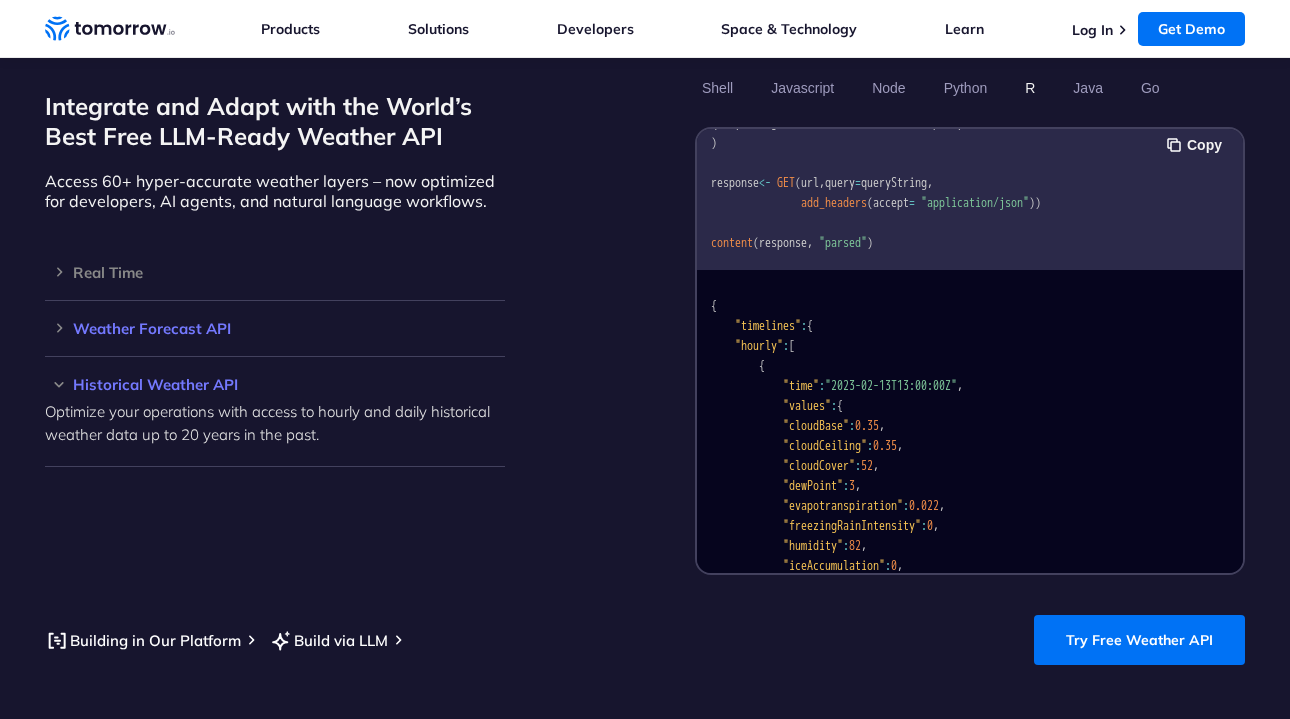 click on "Weather Forecast API
Access ultra-accurate, hyperlocal data up to 14 days in the future for any location on the globe." at bounding box center [275, 329] 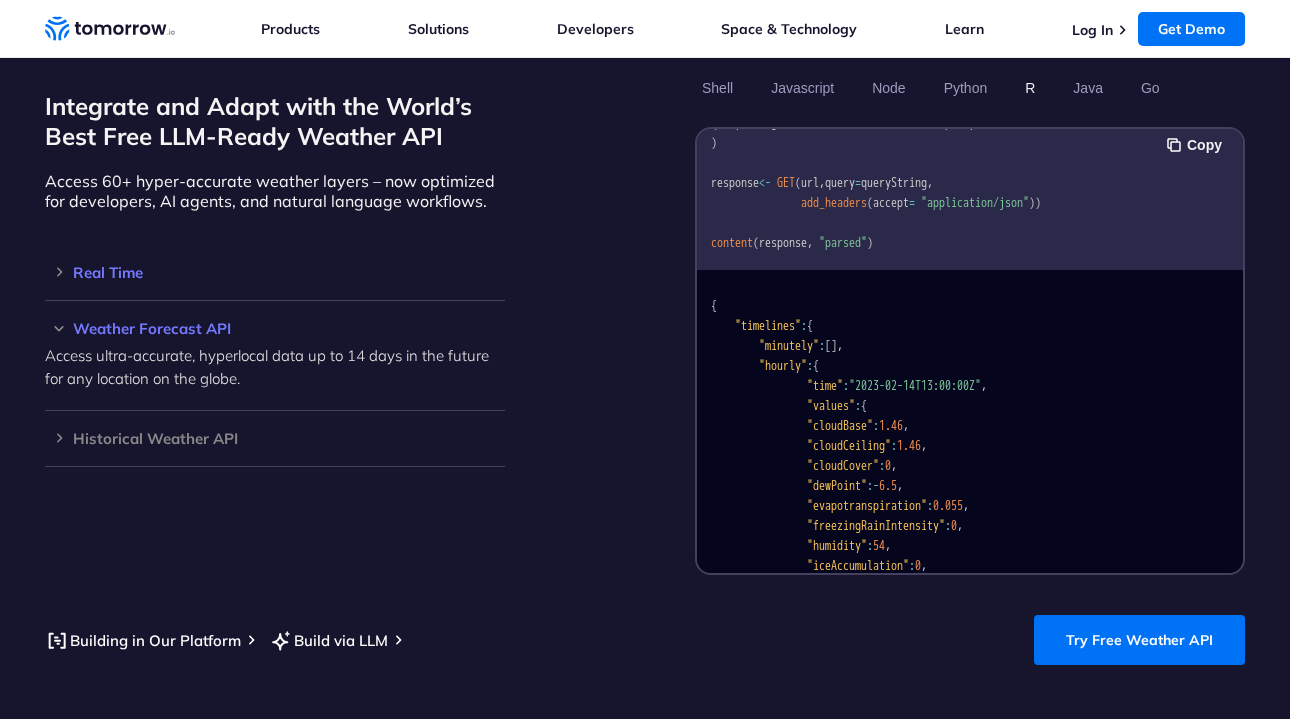 click on "Real Time
Access up-to-the-minute weather insights via JSON or natural language – ideal for AI agents, dashboards, or automation workflows." at bounding box center [275, 273] 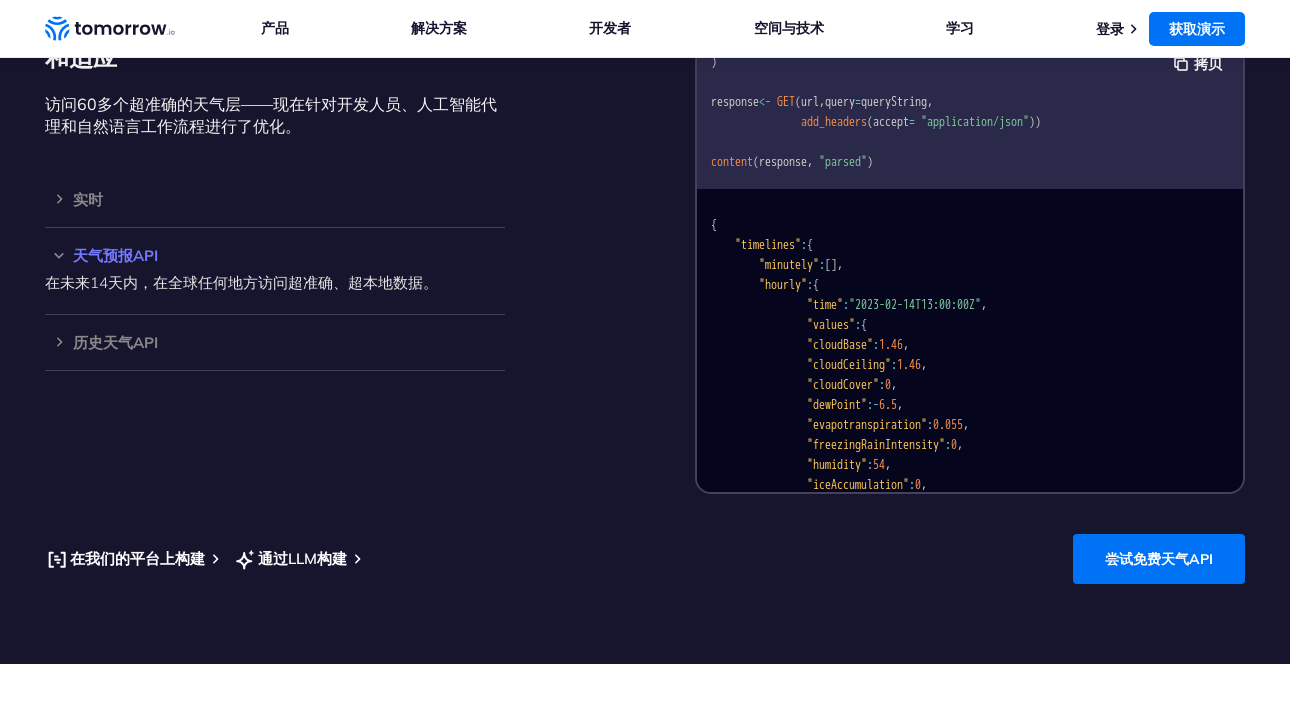scroll, scrollTop: 1725, scrollLeft: 0, axis: vertical 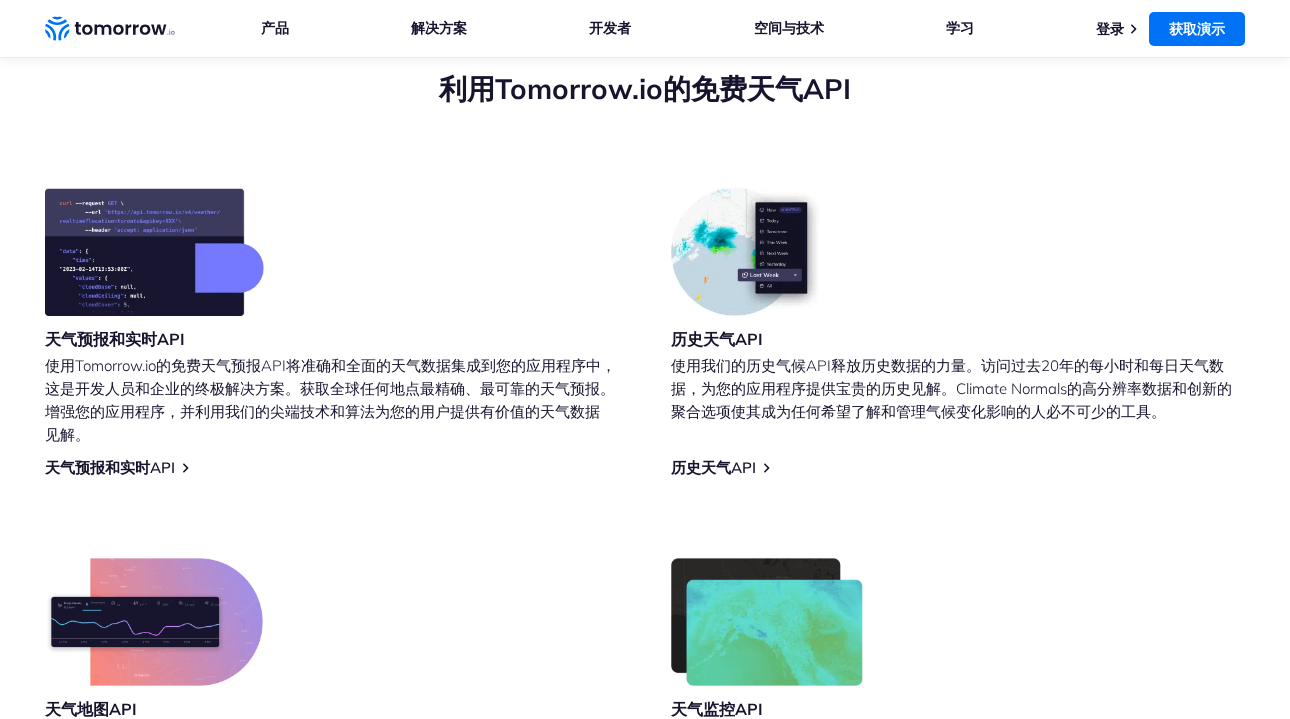 click on "天气预报和实时API 使用Tomorrow.io的免费天气预报API将准确和全面的天气数据集成到您的应用程序中，这是开发人员和企业的终极解决方案。获取全球任何地点最精确、最可靠的天气预报。增强您的应用程序，并利用我们的尖端技术和算法为您的用户提供有价值的天气数据见解。 天气预报和实时API" at bounding box center [332, 333] 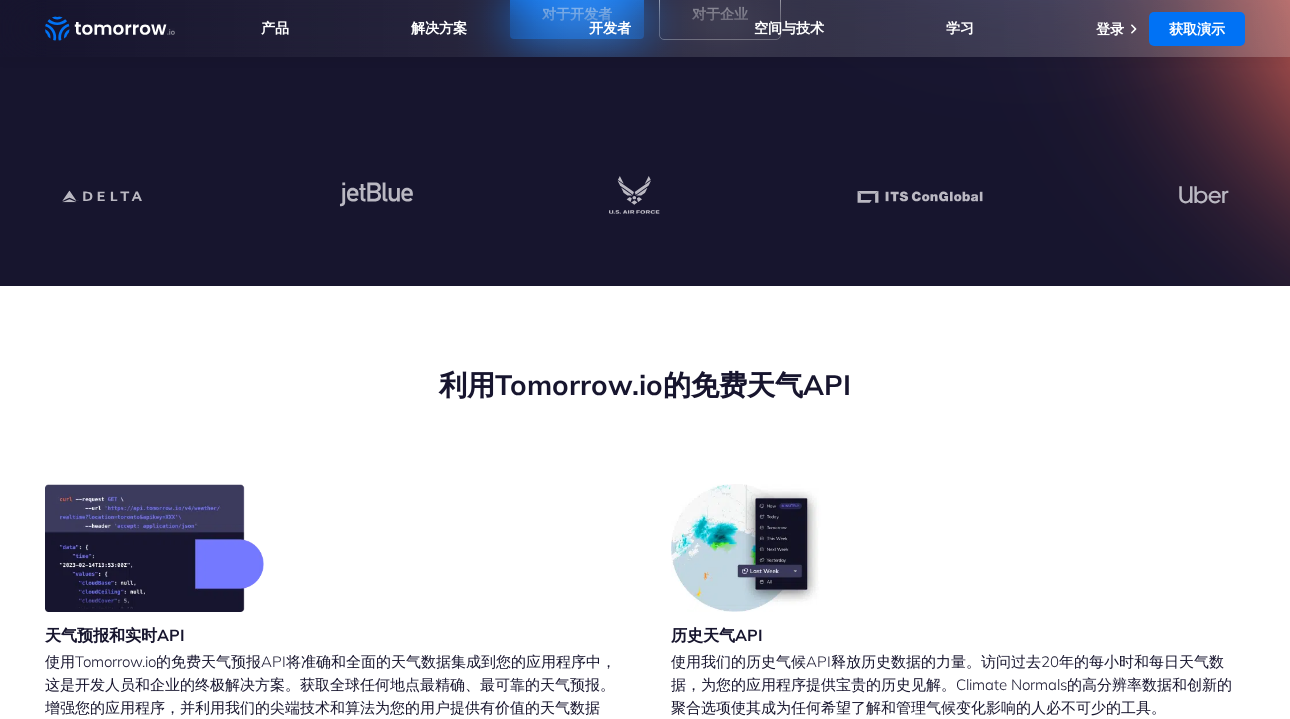 scroll, scrollTop: 793, scrollLeft: 0, axis: vertical 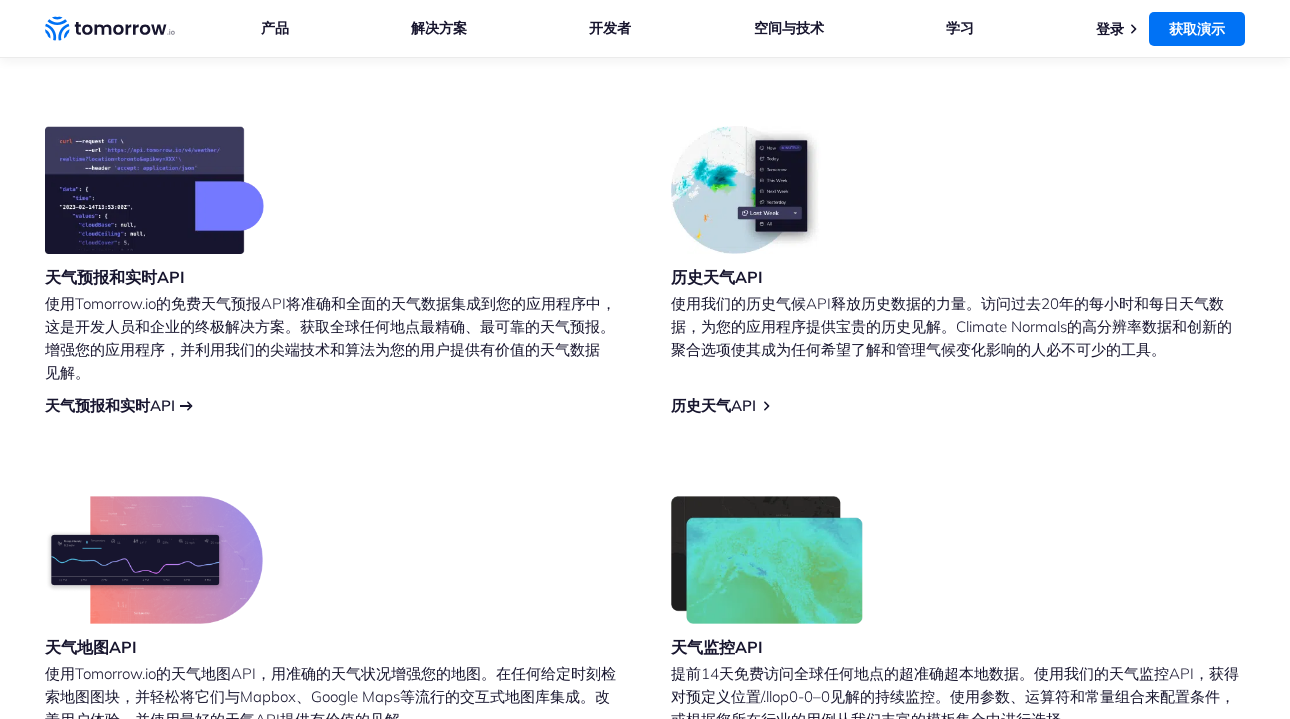 click on "天气预报和实时API" at bounding box center (110, 406) 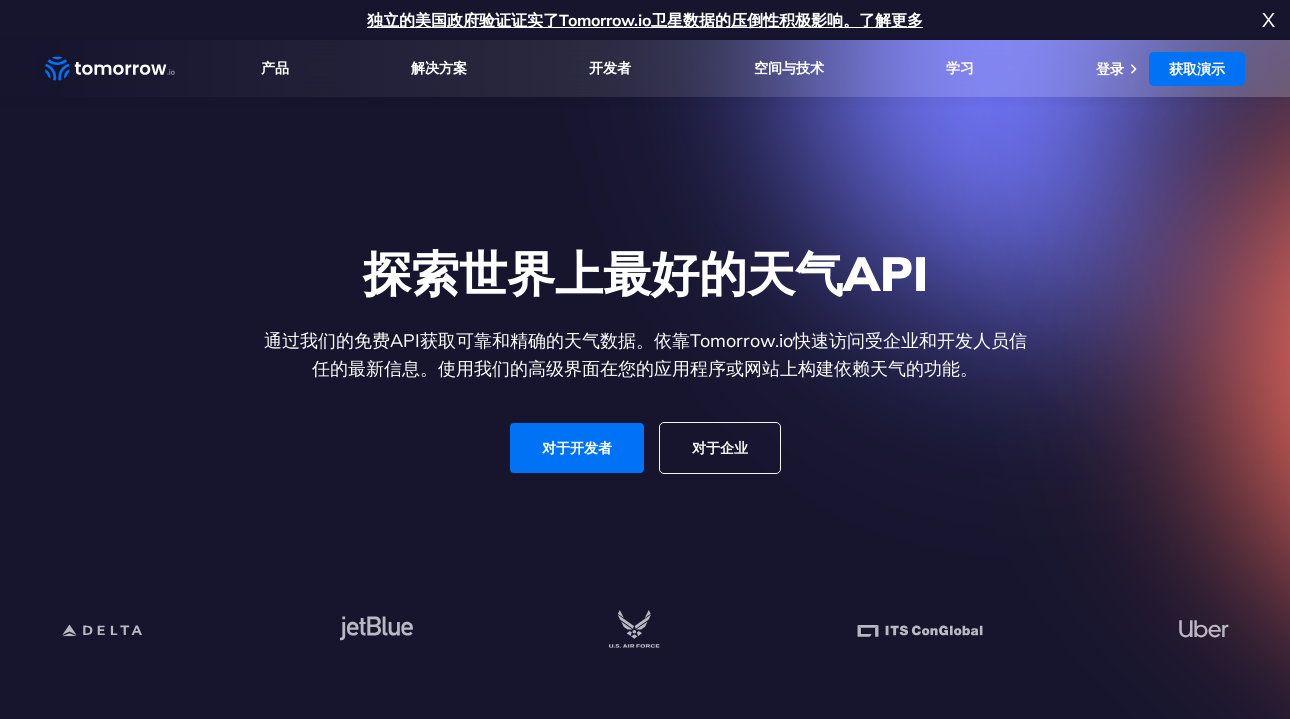 scroll, scrollTop: 0, scrollLeft: 0, axis: both 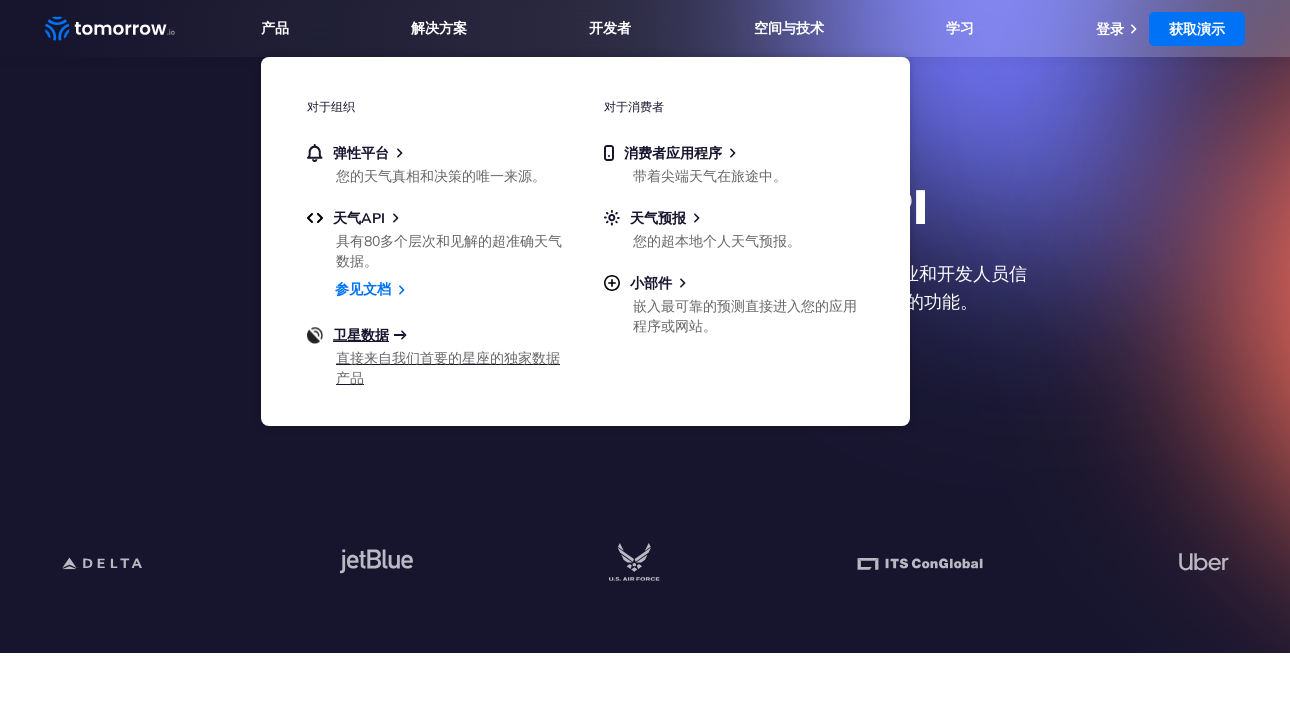 click on "卫星数据" at bounding box center (361, 335) 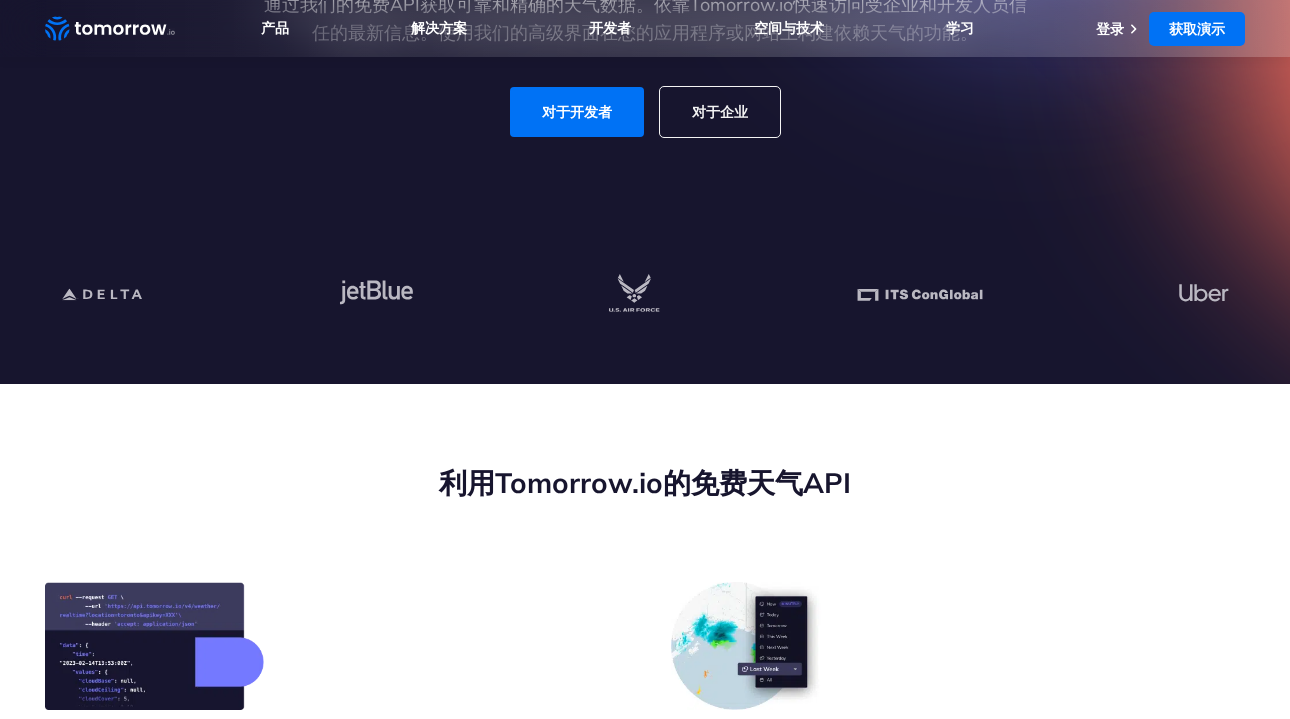 scroll, scrollTop: 336, scrollLeft: 0, axis: vertical 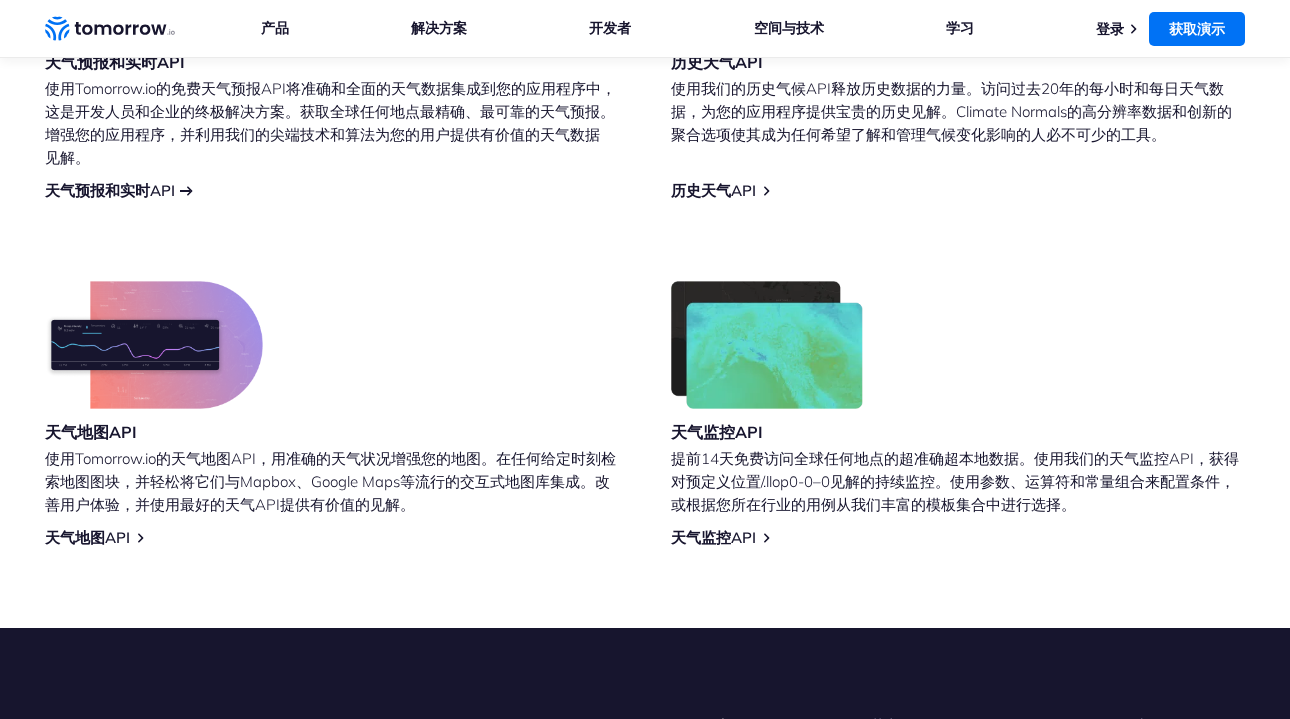 click on "天气预报和实时API" at bounding box center (110, 191) 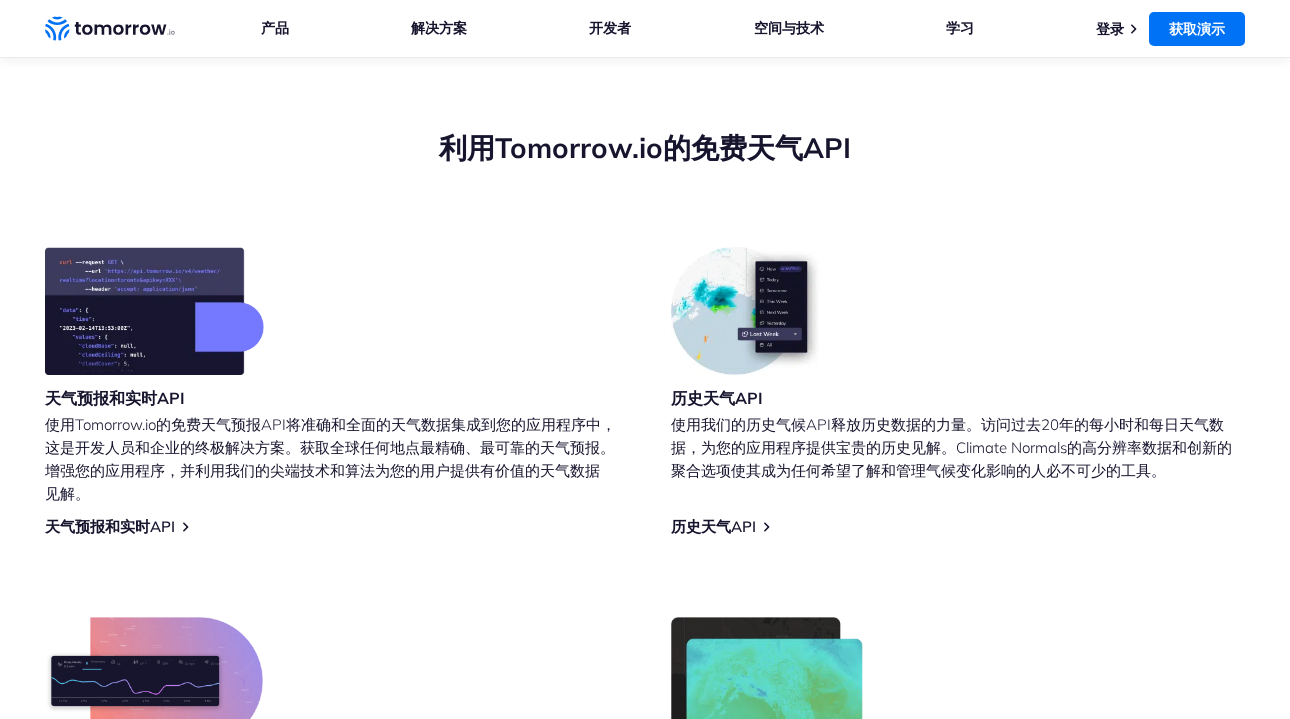 scroll, scrollTop: 672, scrollLeft: 0, axis: vertical 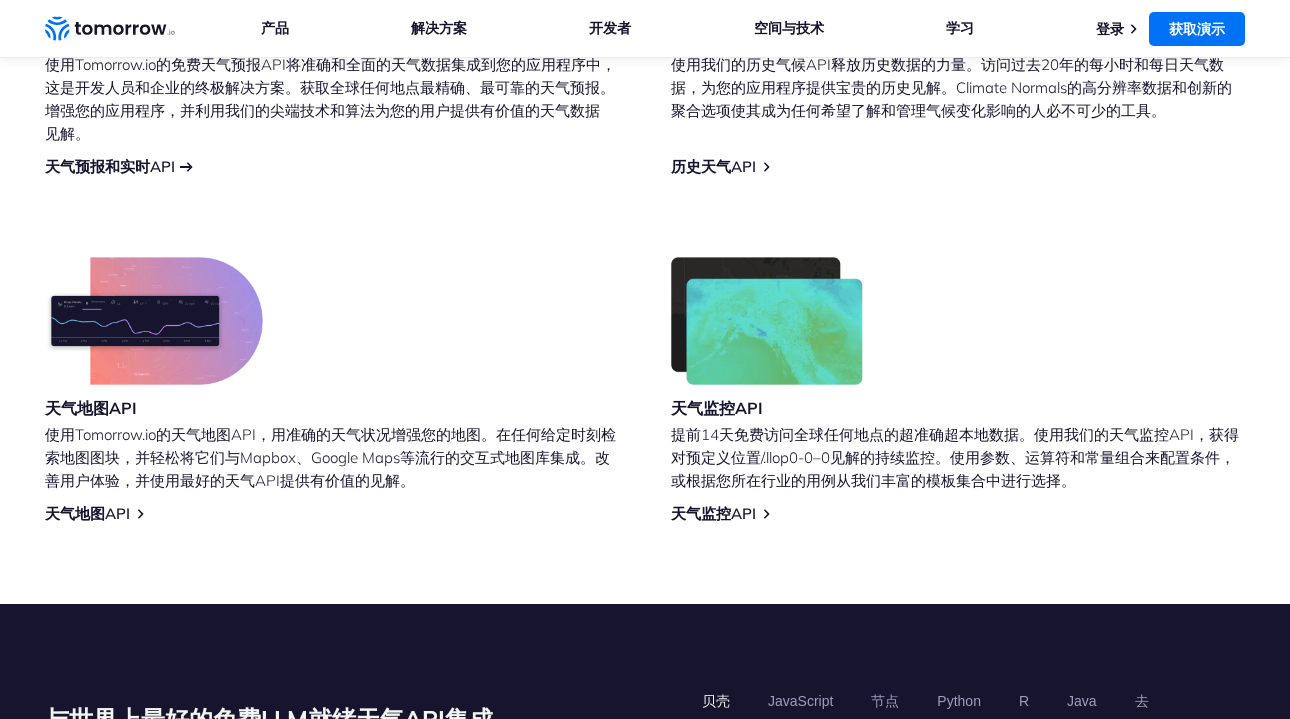 click on "天气预报和实时API" at bounding box center [110, 167] 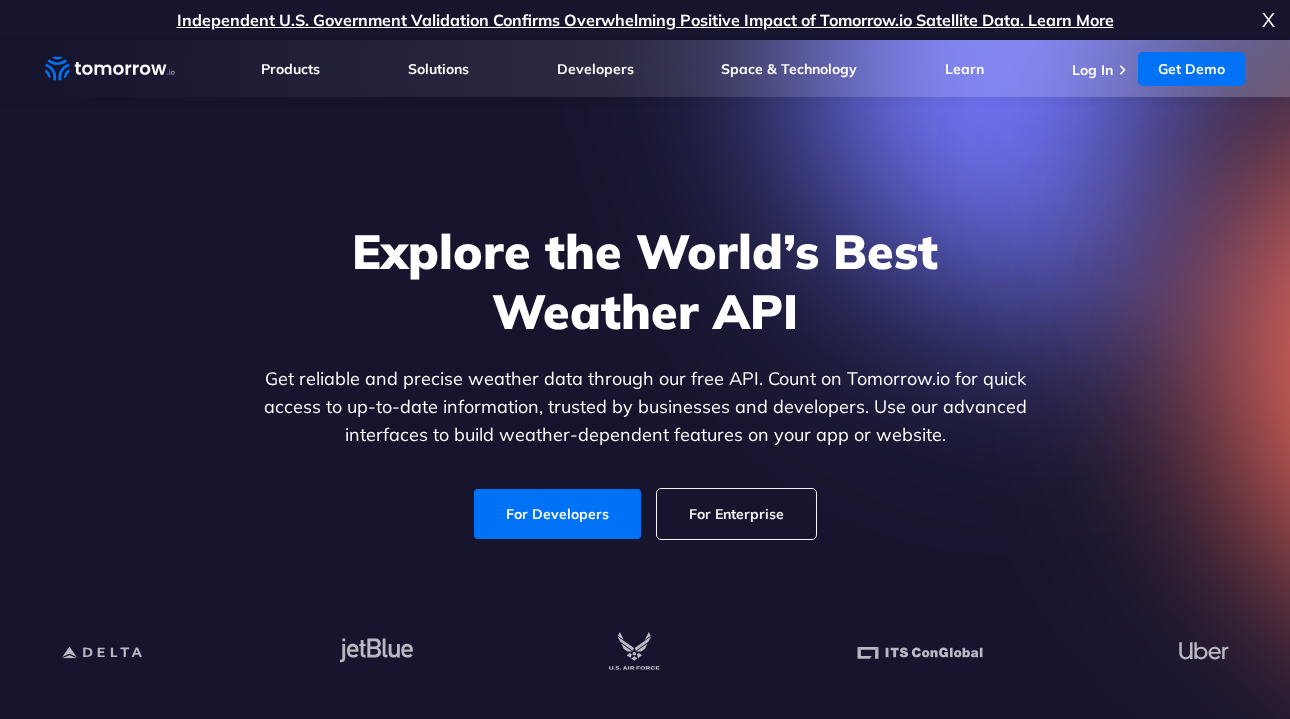 scroll, scrollTop: 0, scrollLeft: 0, axis: both 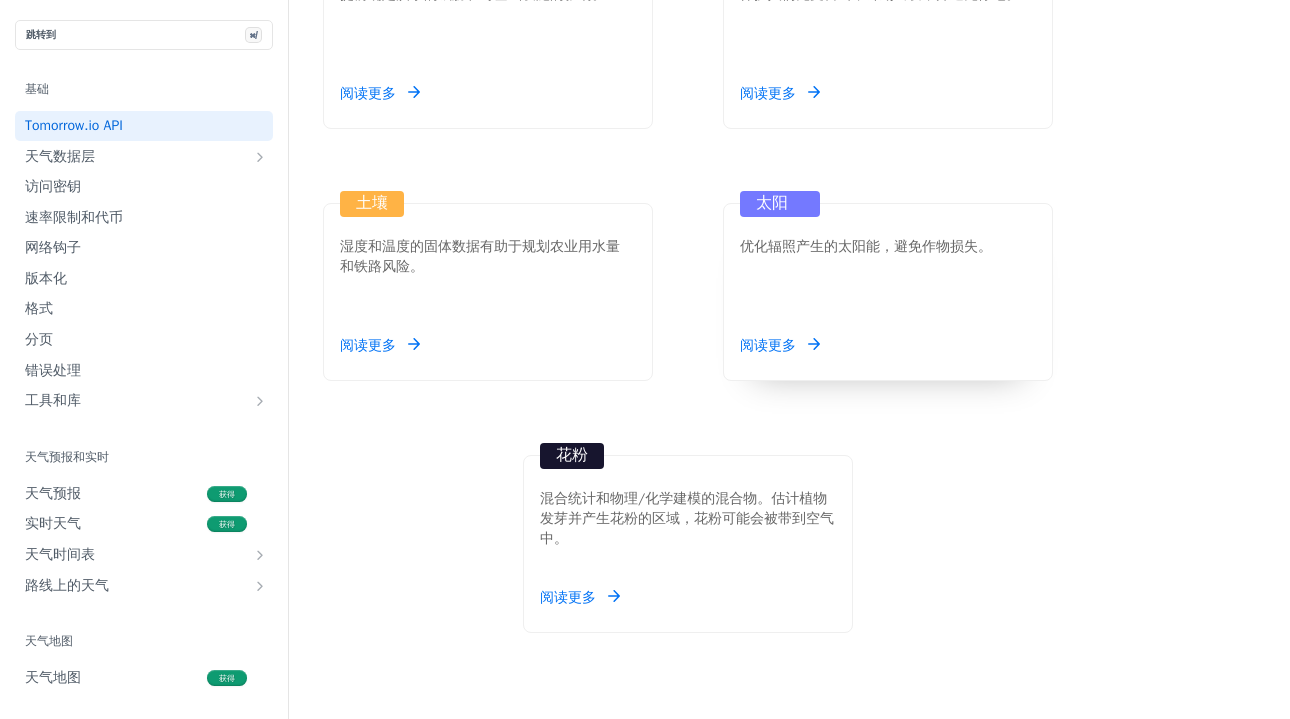 click on "阅读更多" at bounding box center [780, 346] 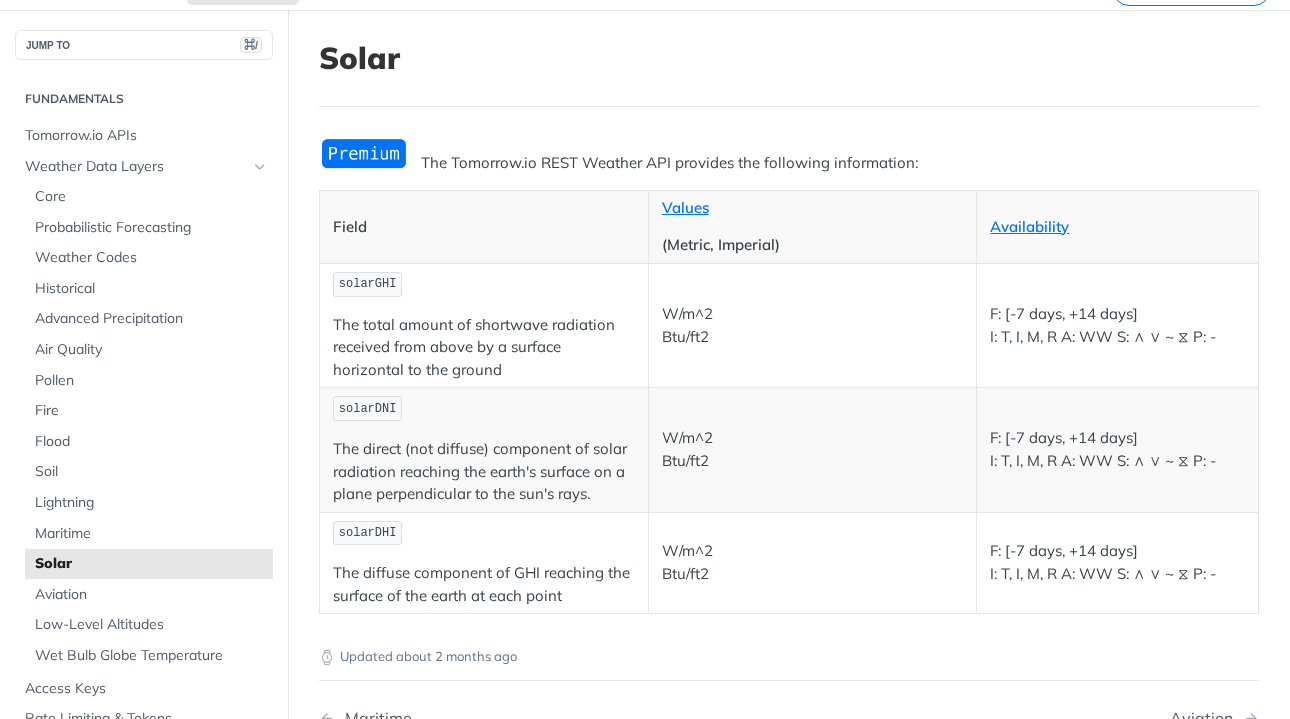 scroll, scrollTop: 0, scrollLeft: 0, axis: both 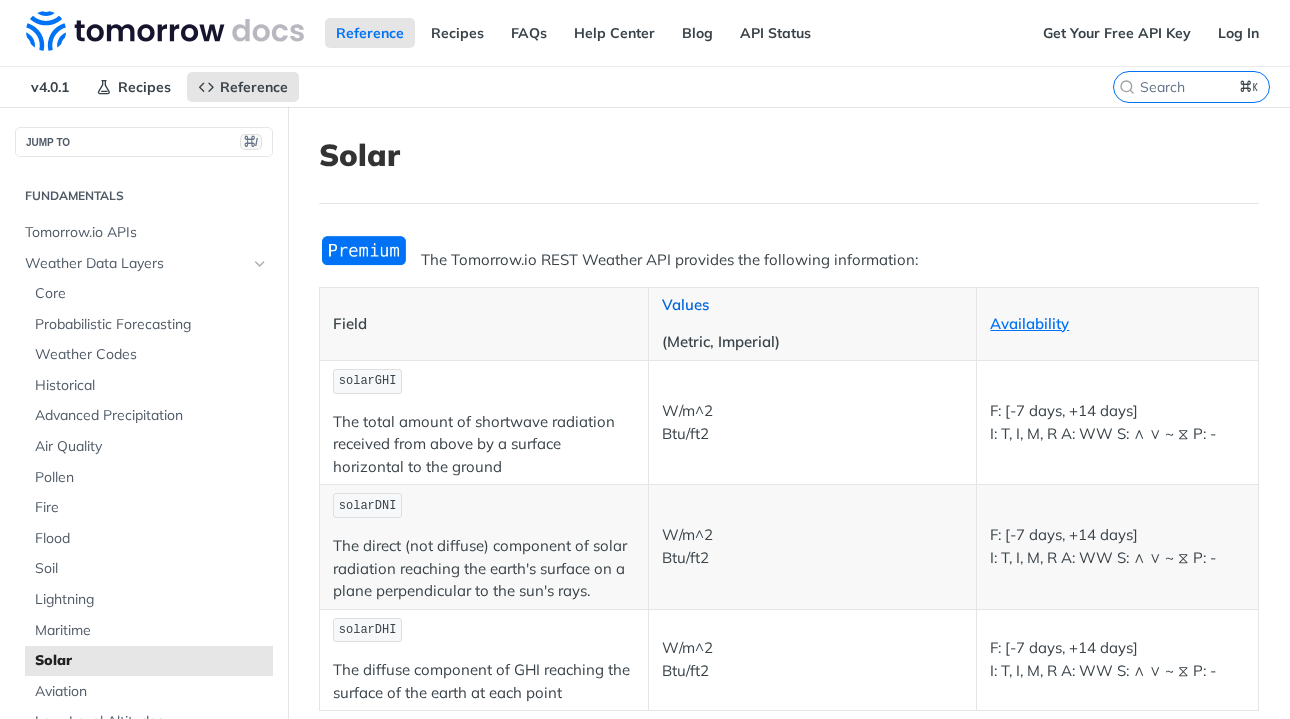 click on "Values" at bounding box center (685, 304) 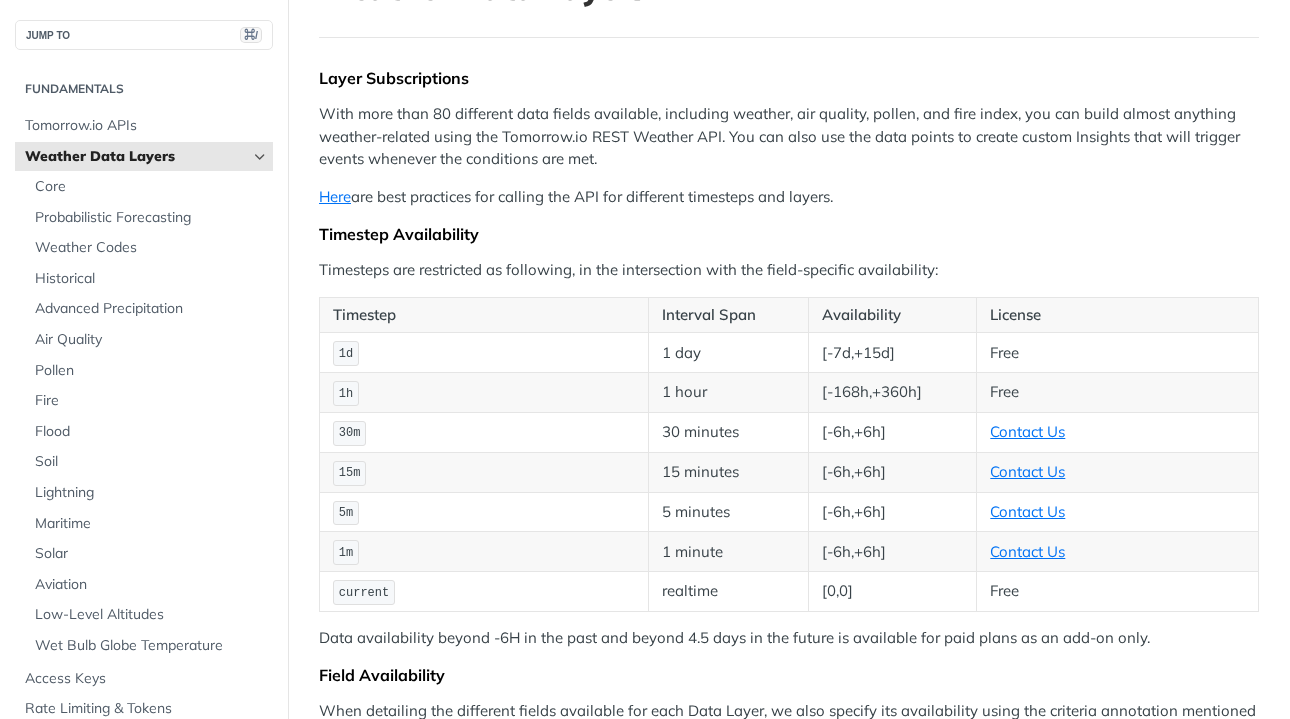 scroll, scrollTop: 164, scrollLeft: 0, axis: vertical 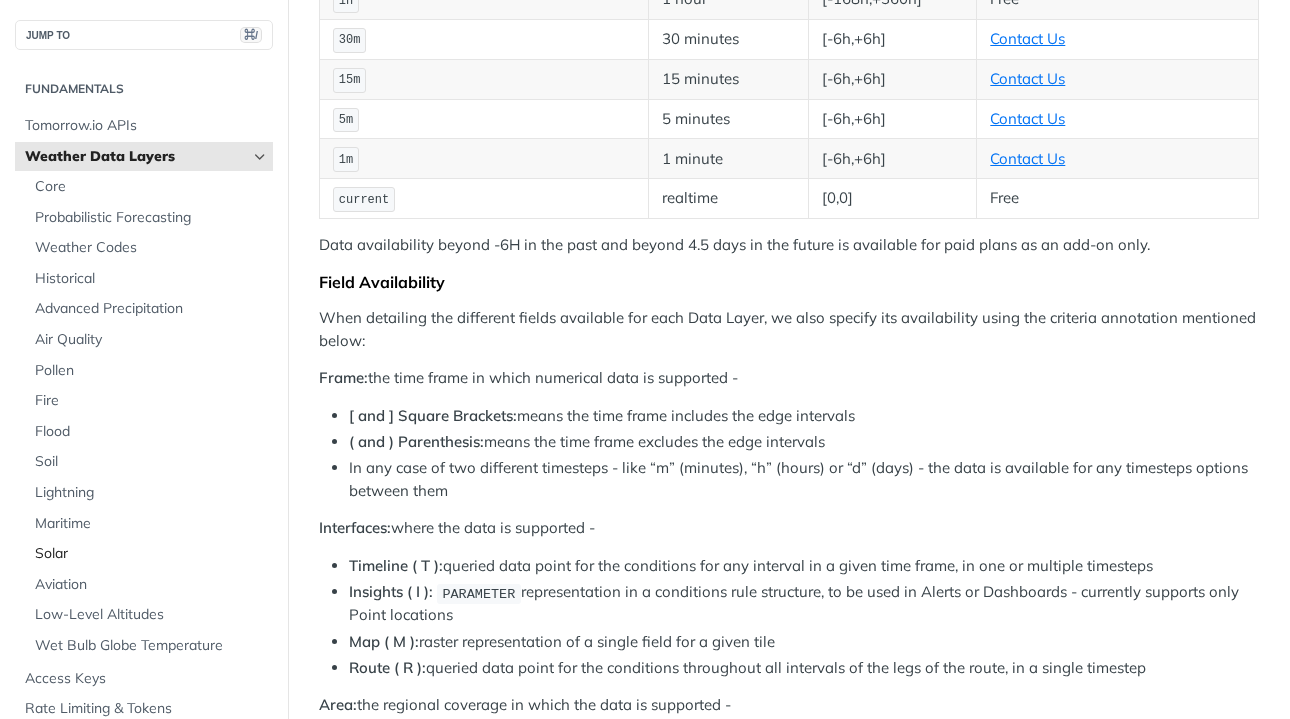 click on "Solar" at bounding box center [151, 554] 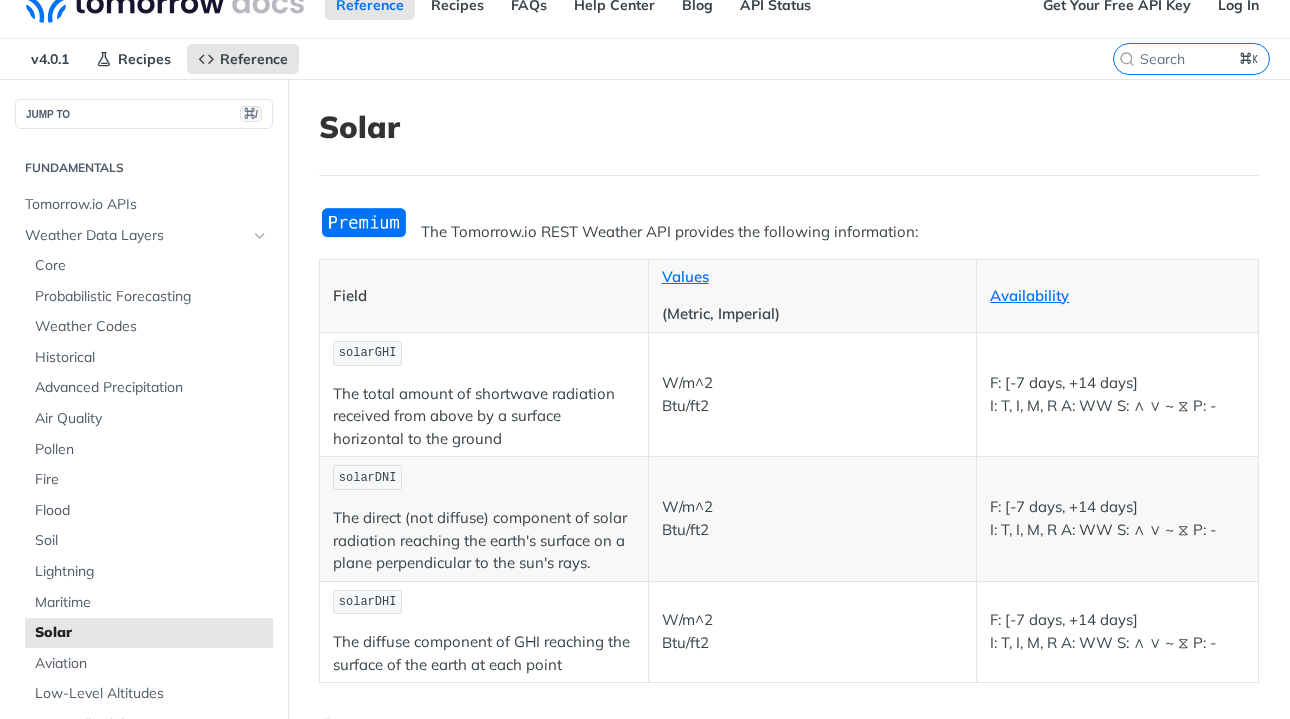scroll, scrollTop: 0, scrollLeft: 0, axis: both 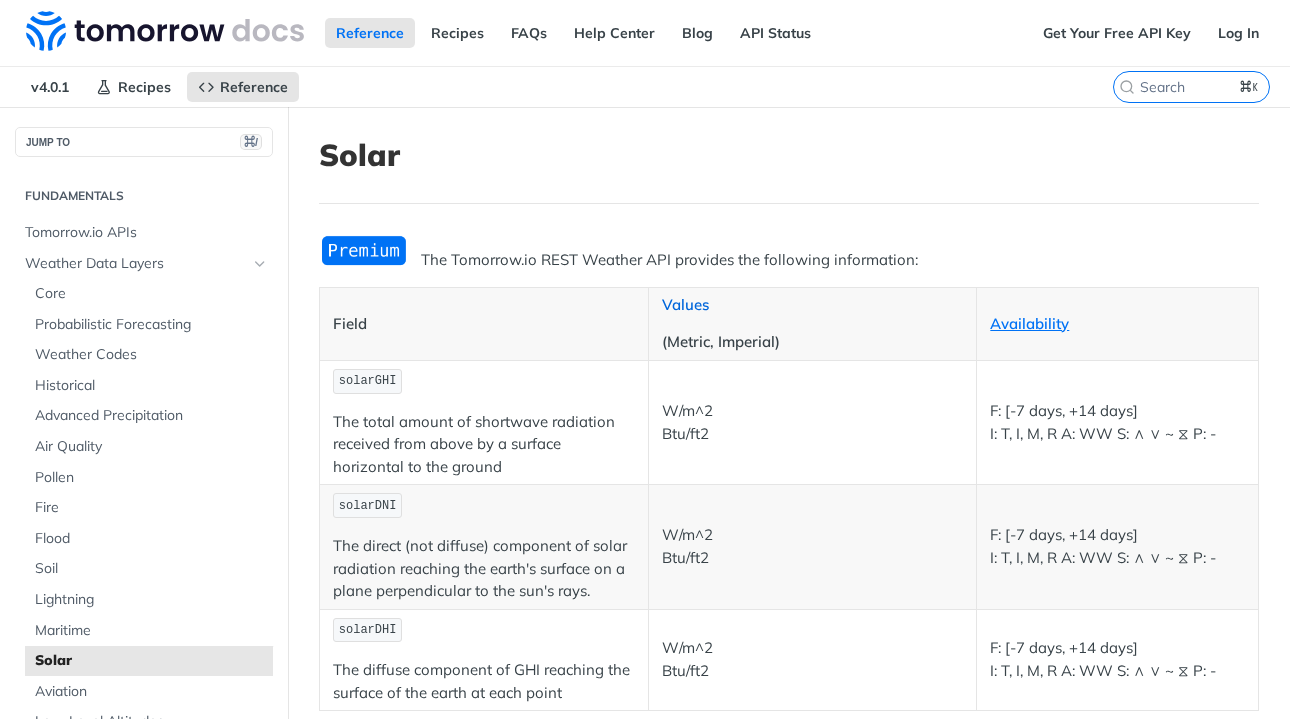 click on "Values" at bounding box center [685, 304] 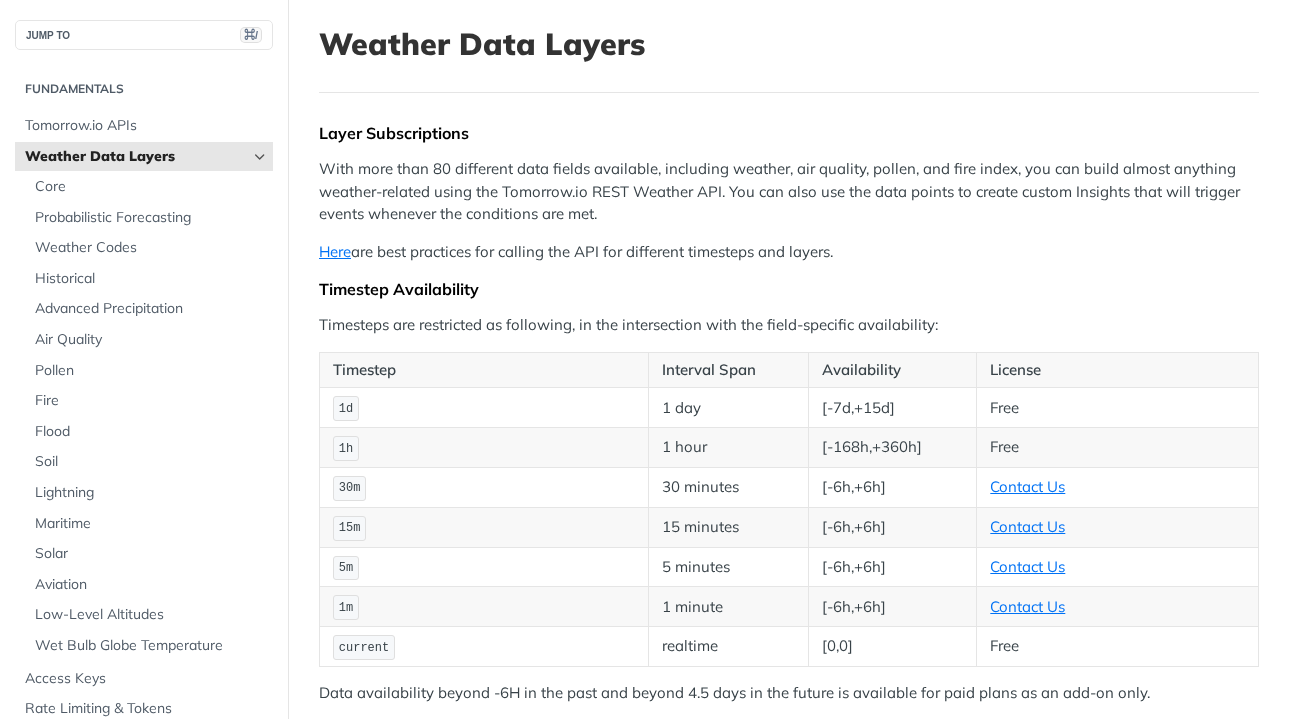 scroll, scrollTop: 113, scrollLeft: 0, axis: vertical 